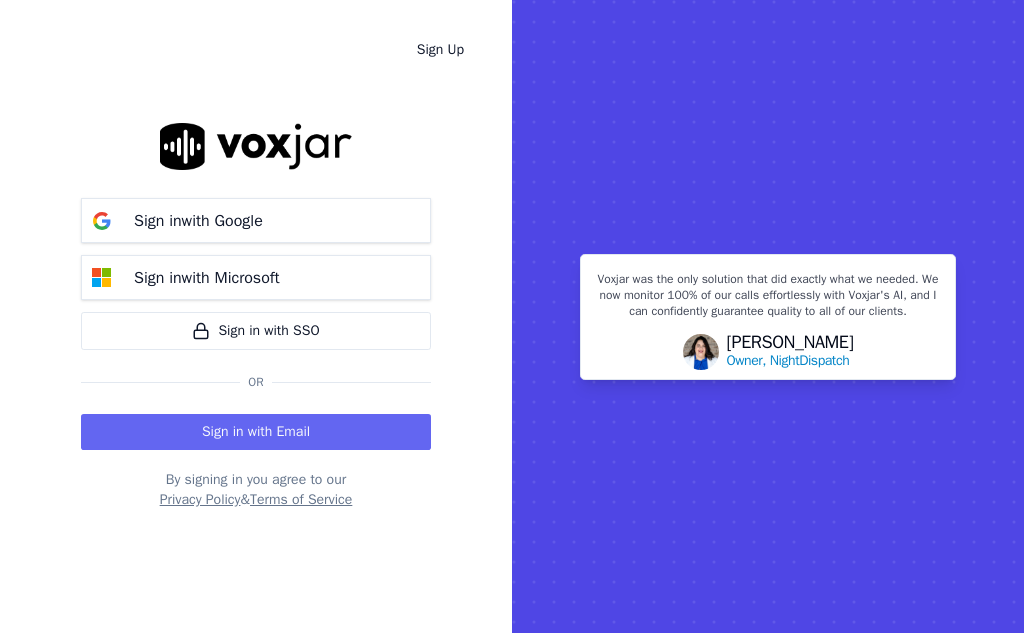 scroll, scrollTop: 0, scrollLeft: 0, axis: both 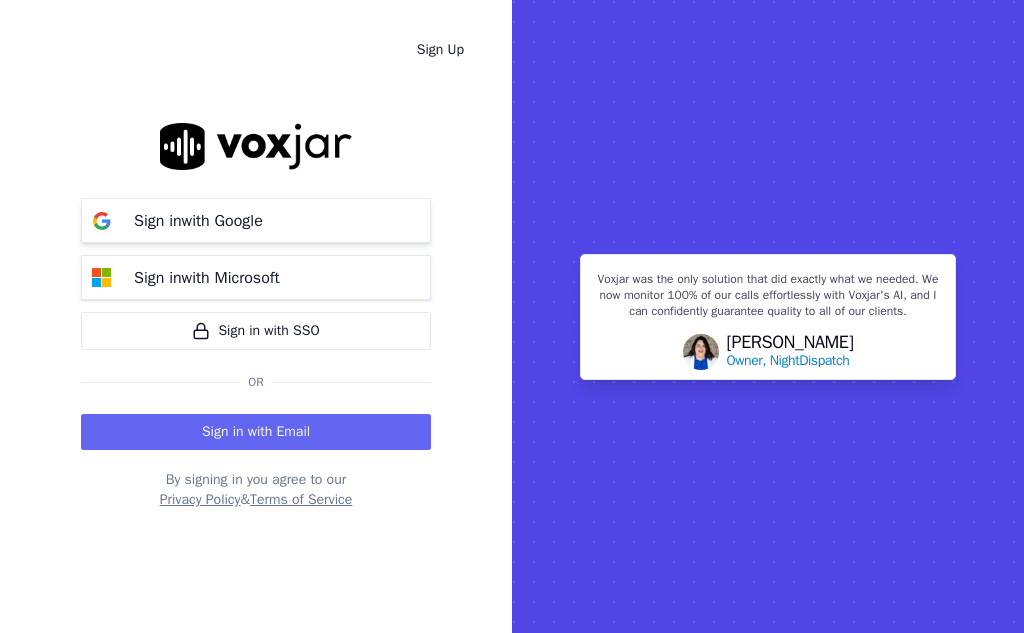 click on "Sign in  with Google" at bounding box center (256, 220) 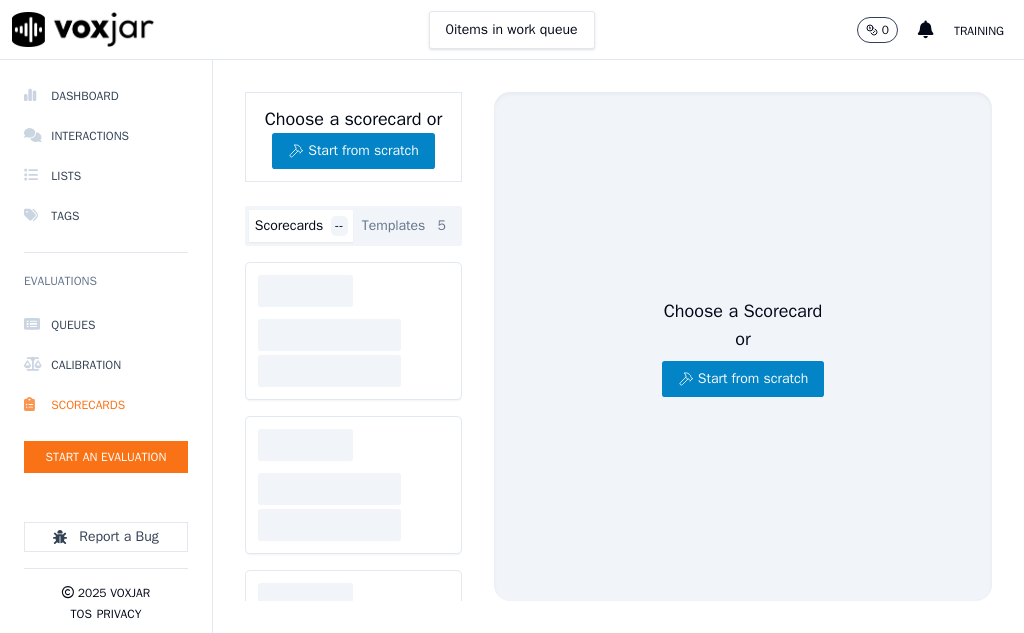 scroll, scrollTop: 0, scrollLeft: 0, axis: both 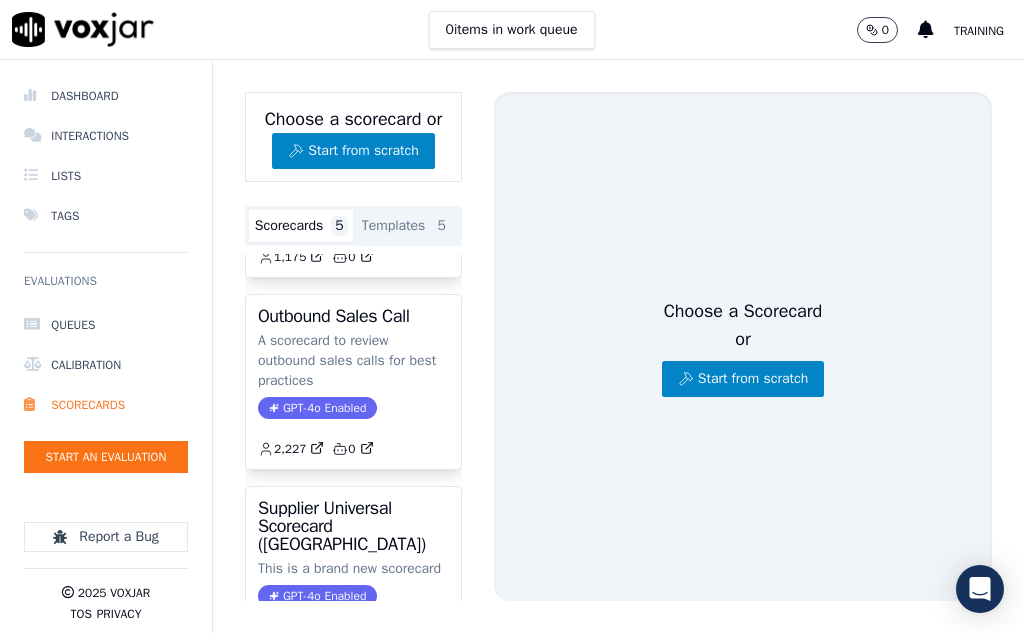click on "Choose a Scorecard  or
Start from scratch" at bounding box center [743, 346] 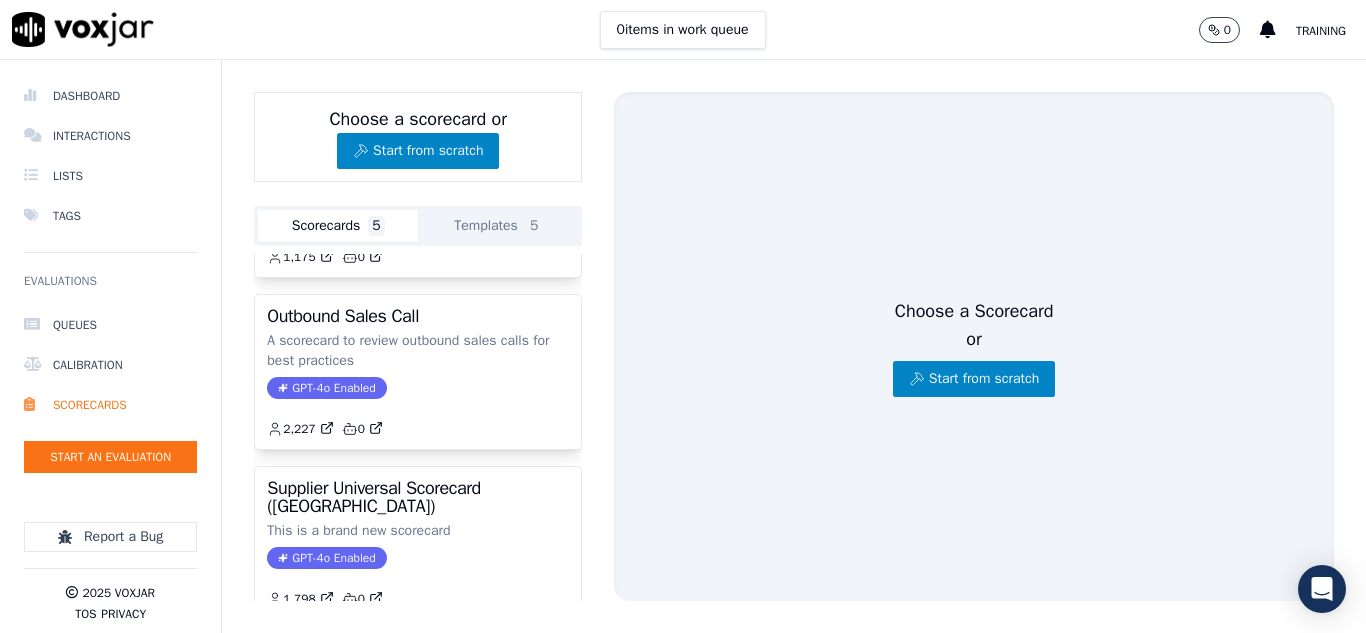 scroll, scrollTop: 260, scrollLeft: 0, axis: vertical 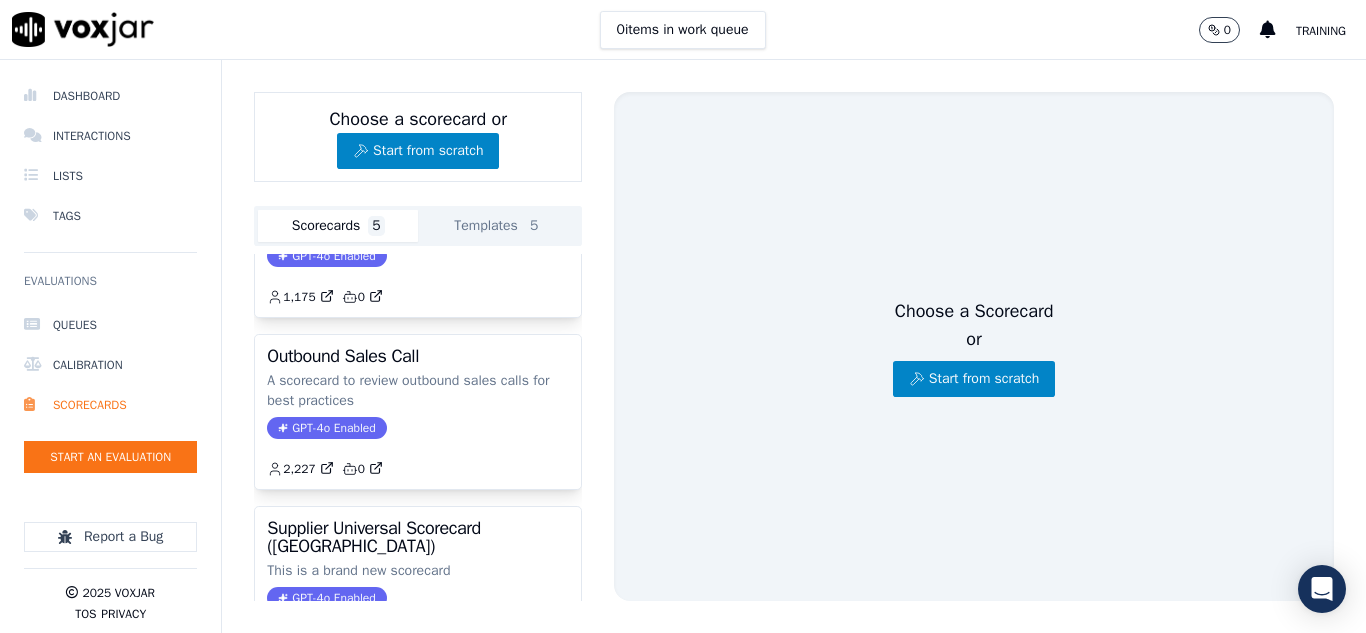 click on "0  items in work queue     0         Training" at bounding box center (683, 30) 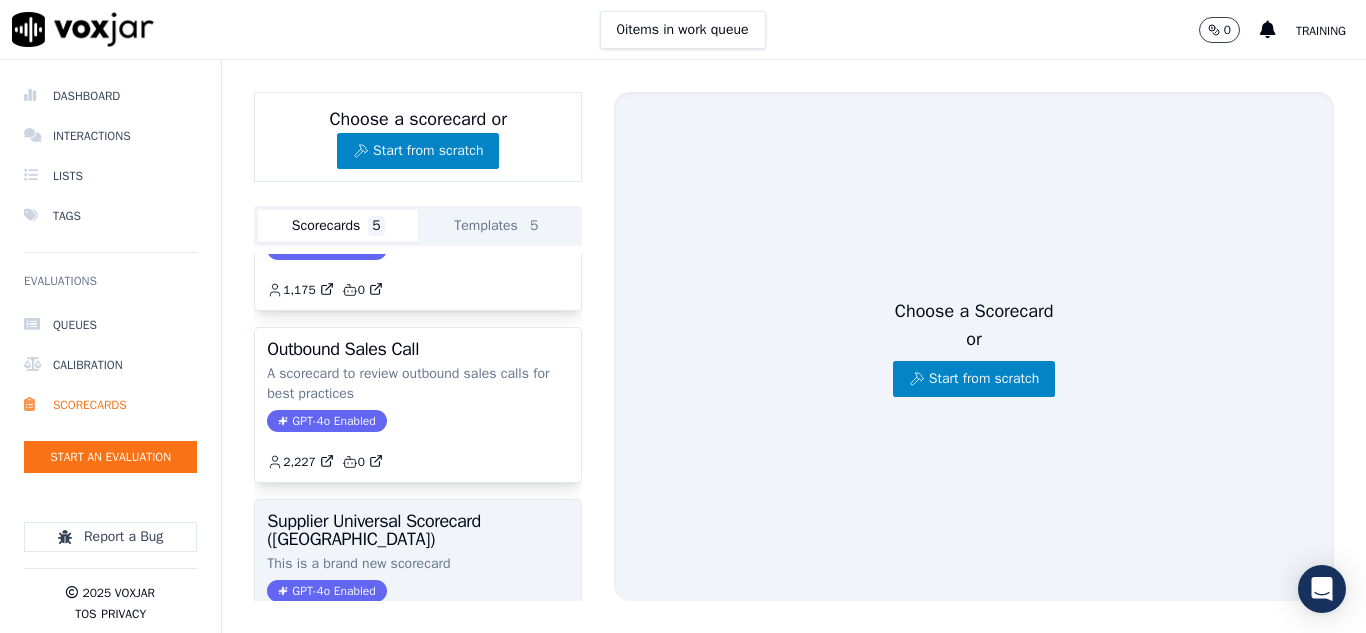 scroll, scrollTop: 232, scrollLeft: 0, axis: vertical 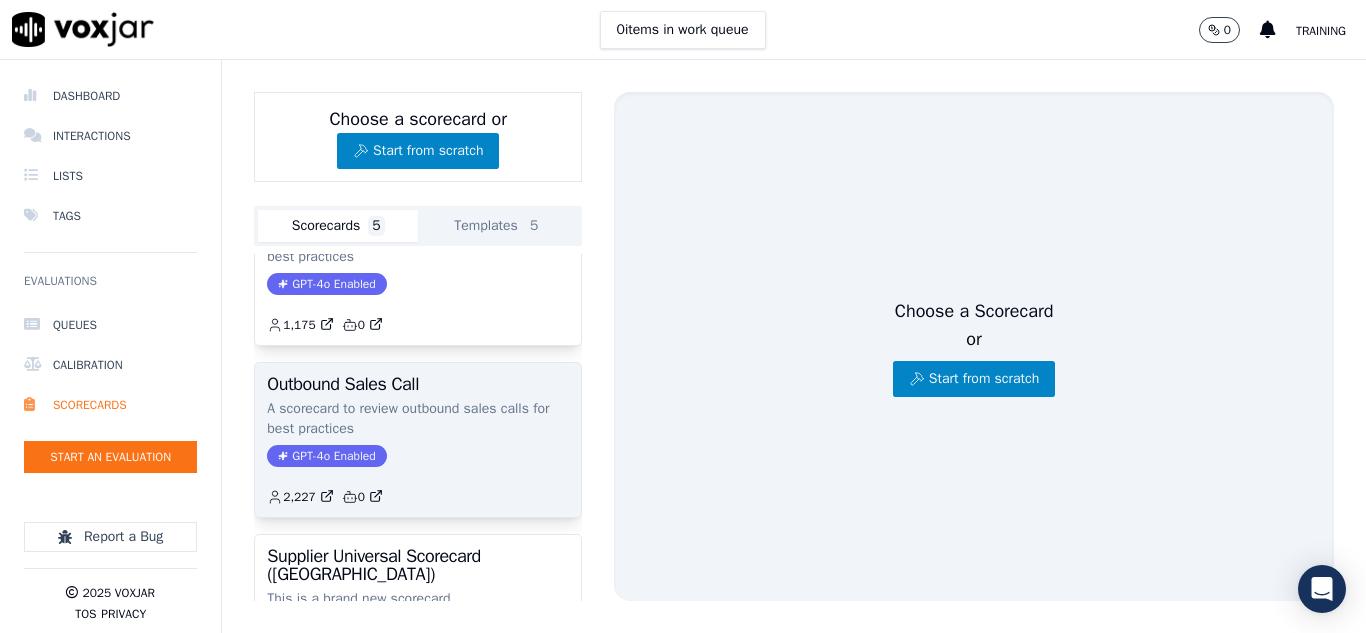 click on "Outbound Sales Call" at bounding box center (418, 384) 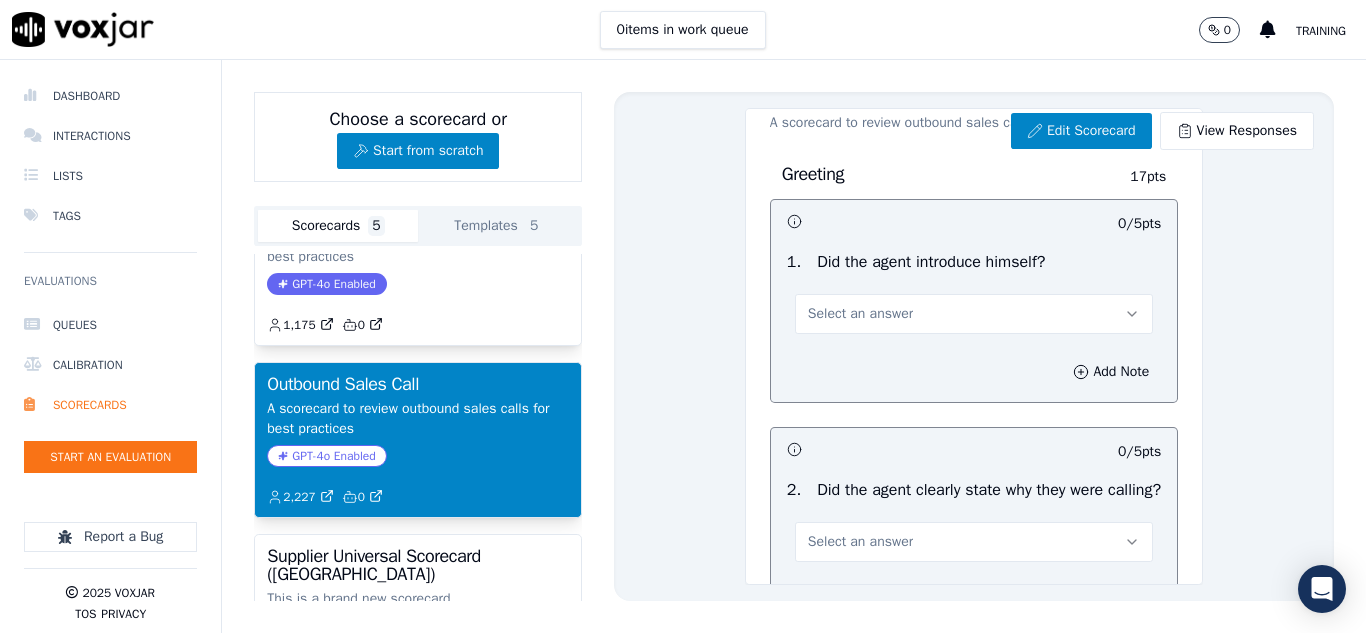 scroll, scrollTop: 100, scrollLeft: 0, axis: vertical 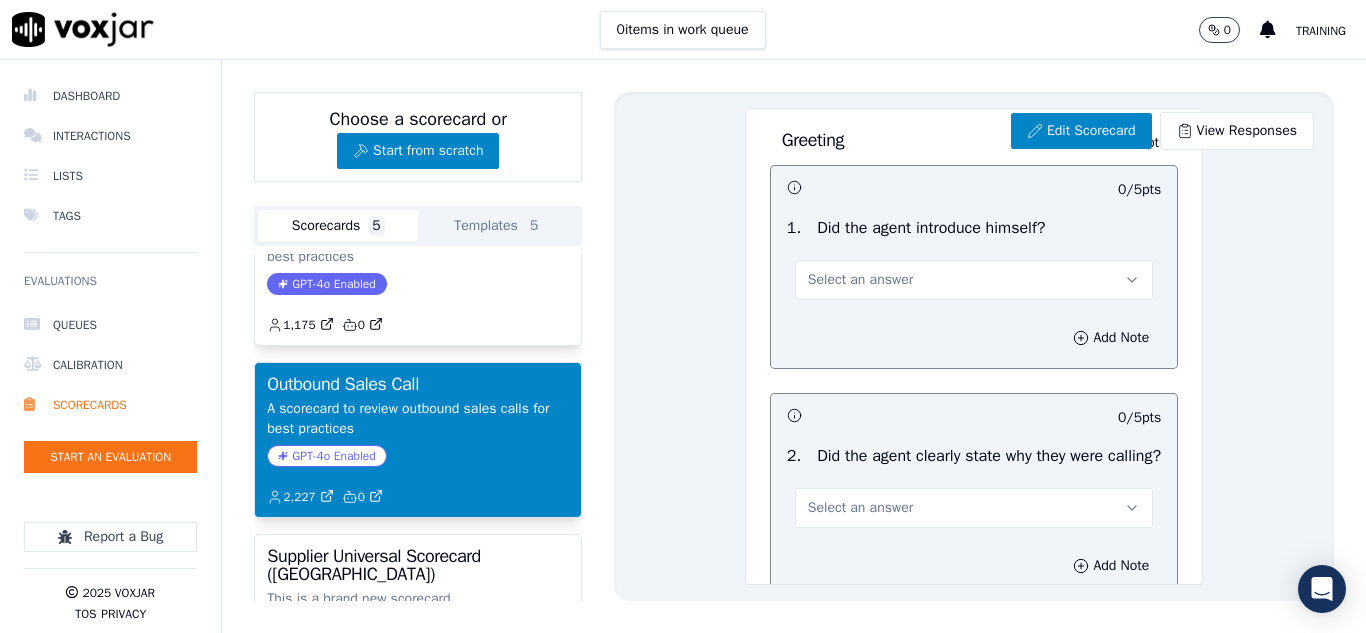 click 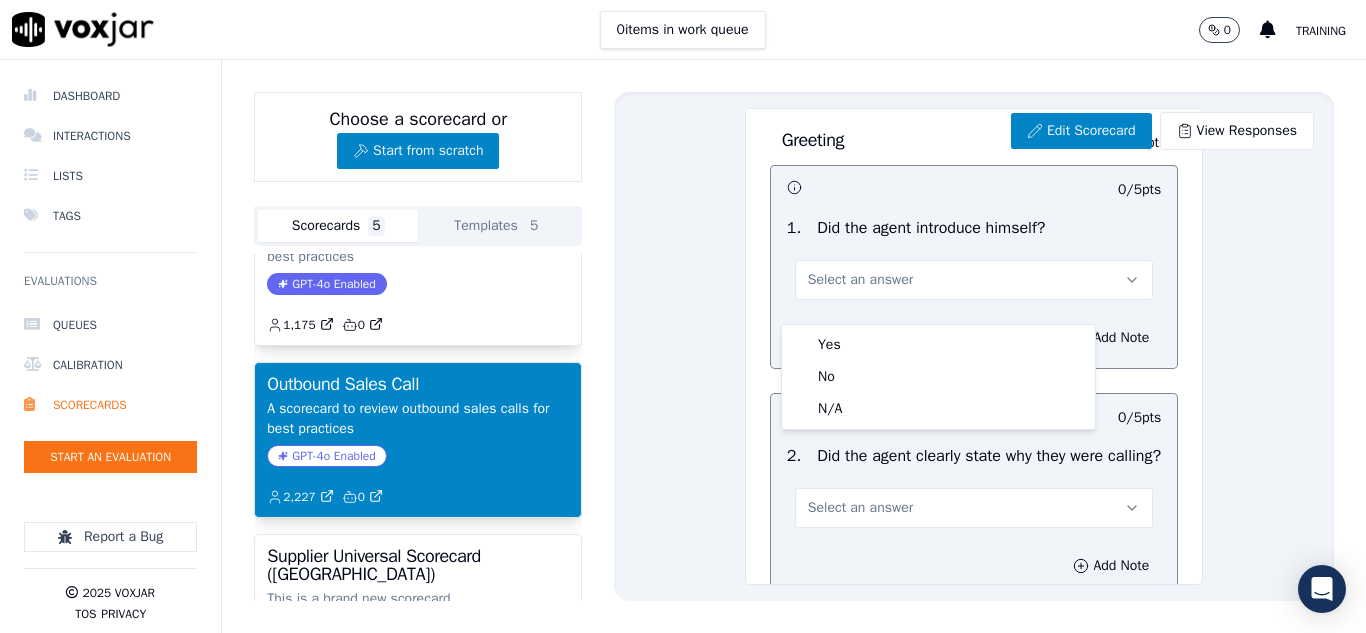 click on "Greeting     17  pts                 0 / 5  pts     1 .   Did the agent introduce himself?   Select an answer          Add Note                           0 / 5  pts     2 .   Did the agent clearly state why they were calling?   Select an answer          Add Note                           0 / 5  pts     3 .   Did the agent quickly build value in their reason for calling the customer?   Select an answer          Add Note                           0 / 2  pts     4 .   Did the agent explain how other customers are getting value from the new rates?   Select an answer          Add Note             Objection Handling     46  pts                 0 / 5  pts     1 .   Did the agent attempt to overcome the customer's objections?   Select an answer          Add Note                           0 / 5  pts     2 .   Did the agent misrepresent themselves as a utility / Supplier company or the customer?   Select an answer          Add Note                           0 / 5  pts     3 .     Select an answer          Add Note" at bounding box center (974, 2908) 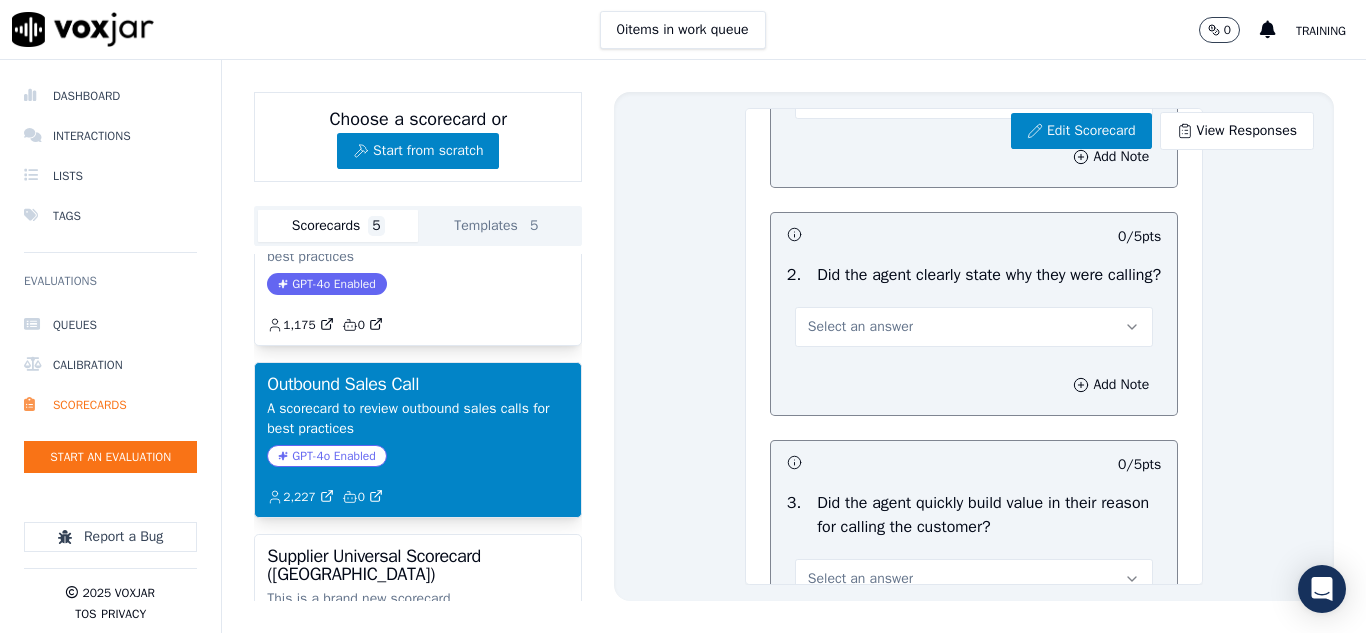 scroll, scrollTop: 300, scrollLeft: 0, axis: vertical 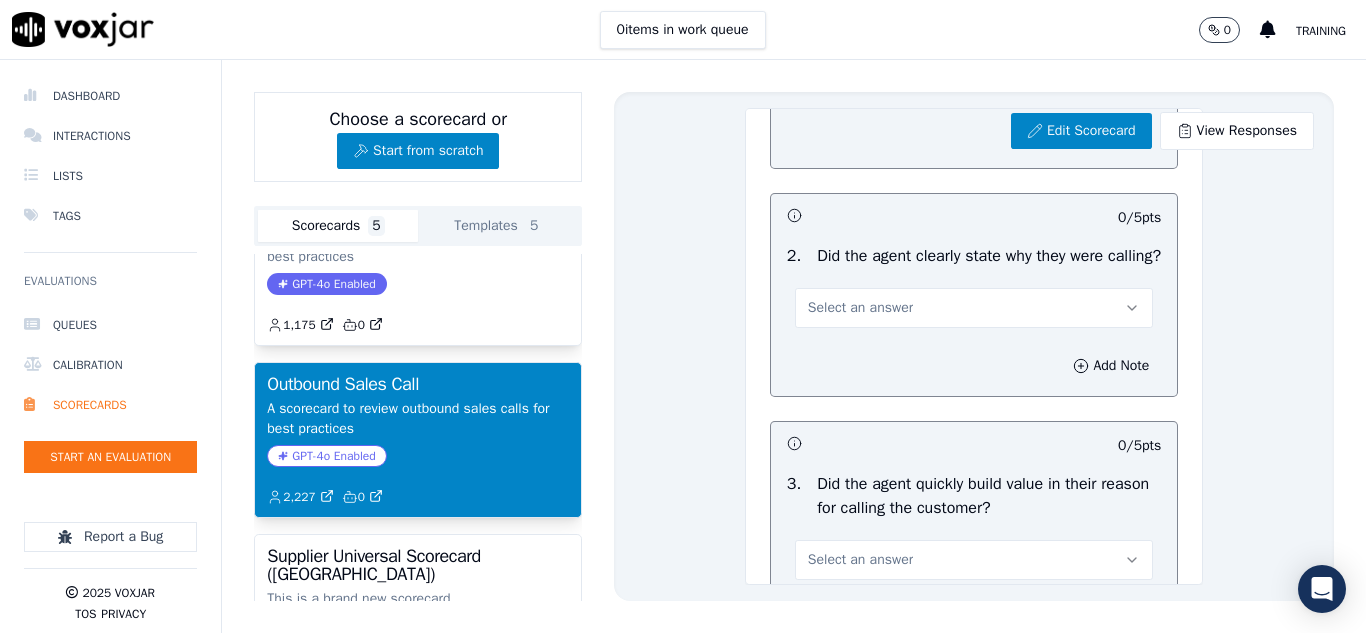 click 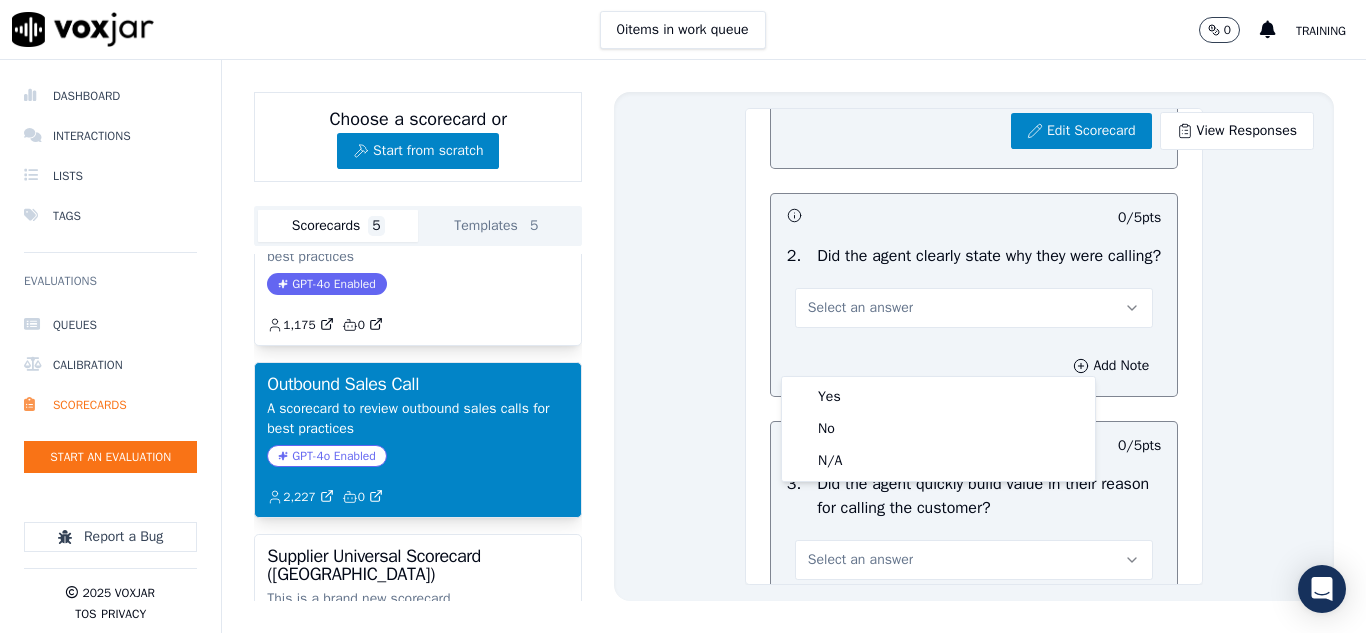 click on "Select an answer" at bounding box center [974, 298] 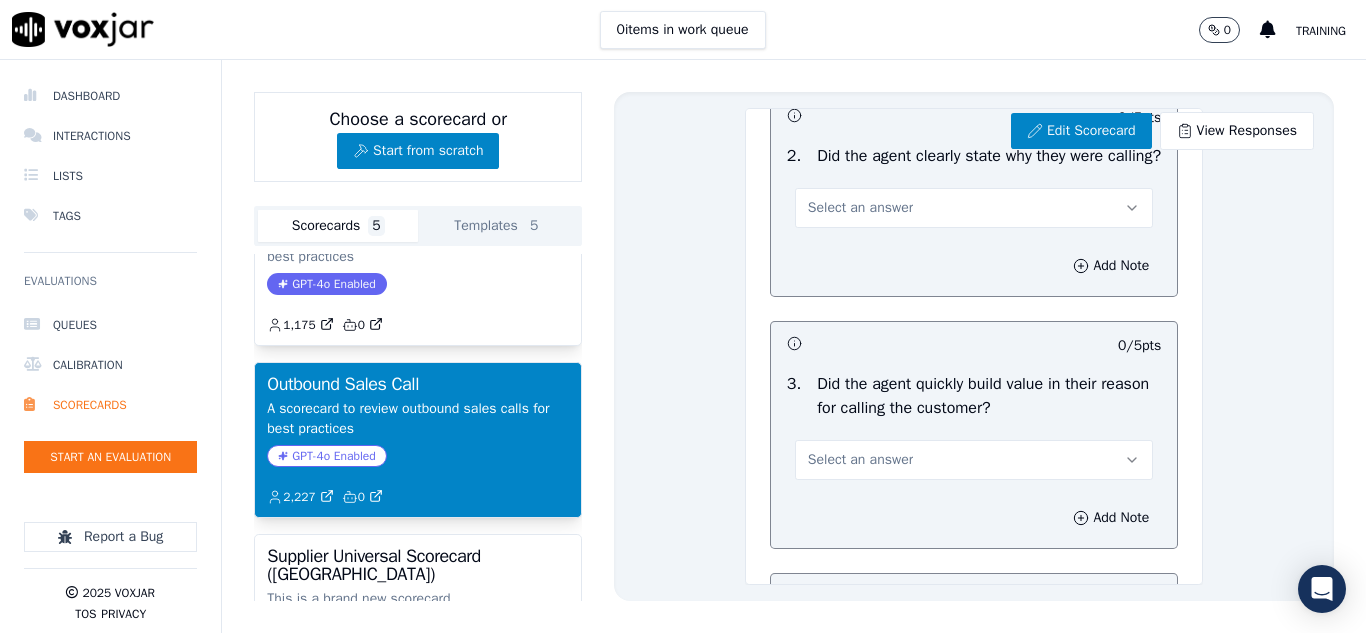 scroll, scrollTop: 600, scrollLeft: 0, axis: vertical 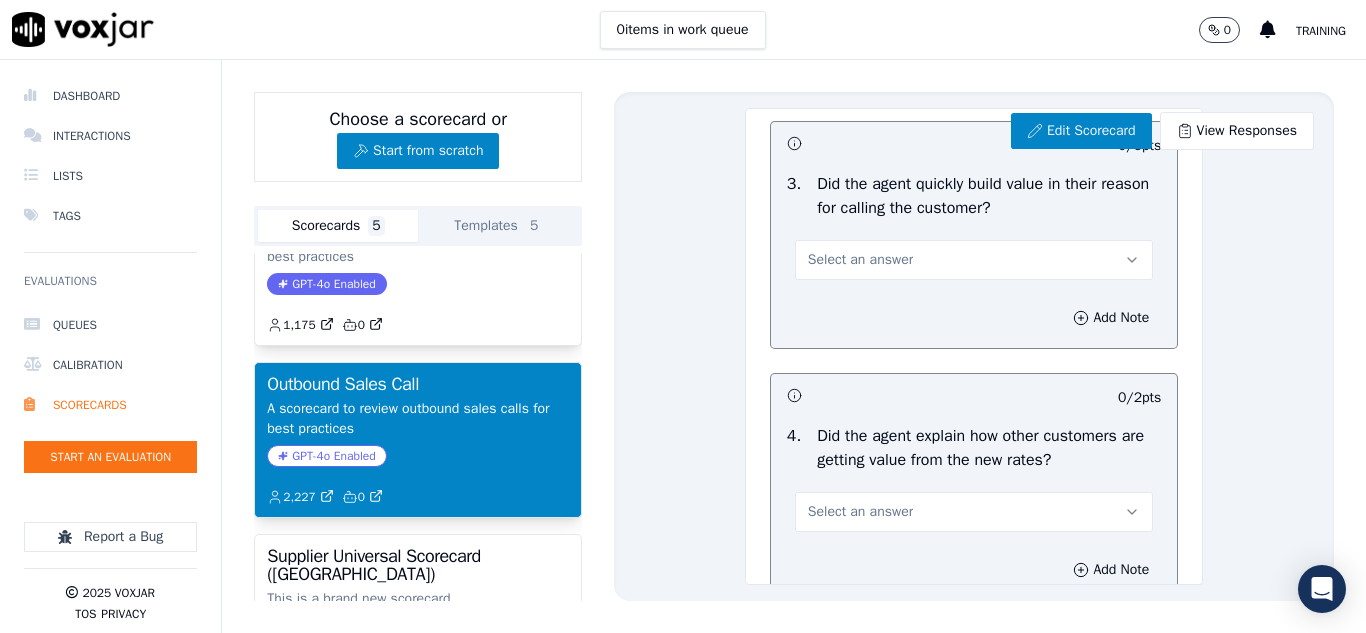 click 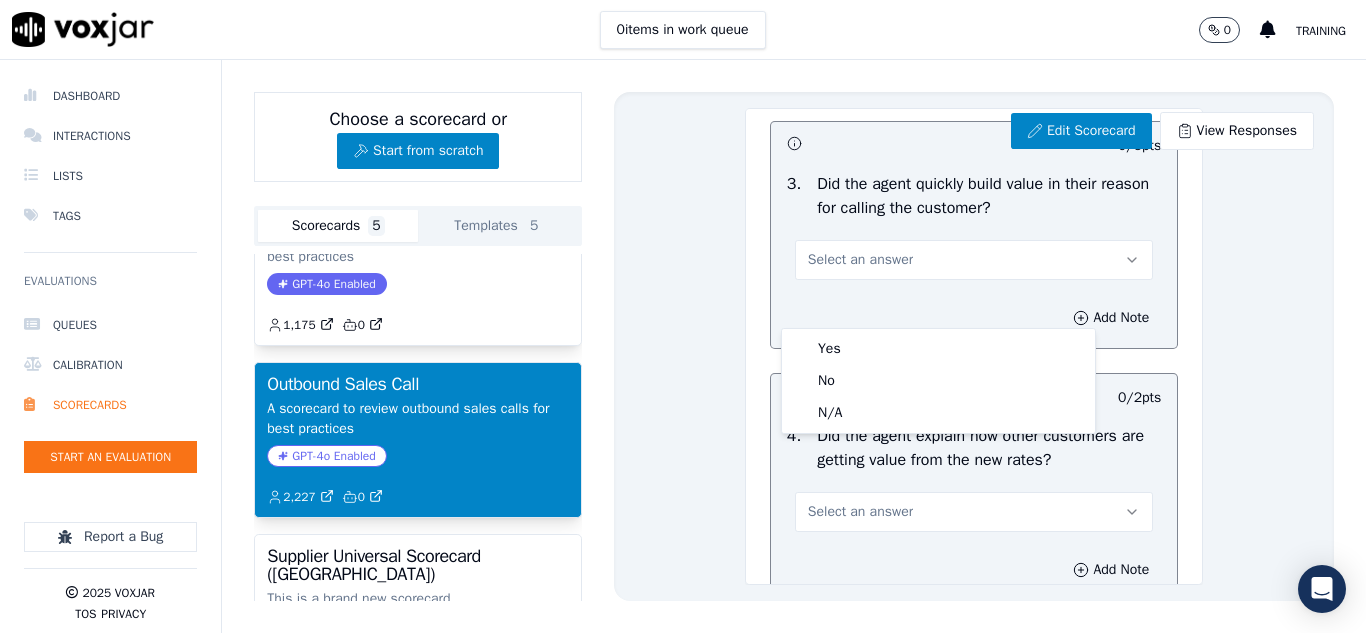 click on "Select an answer" at bounding box center [974, 250] 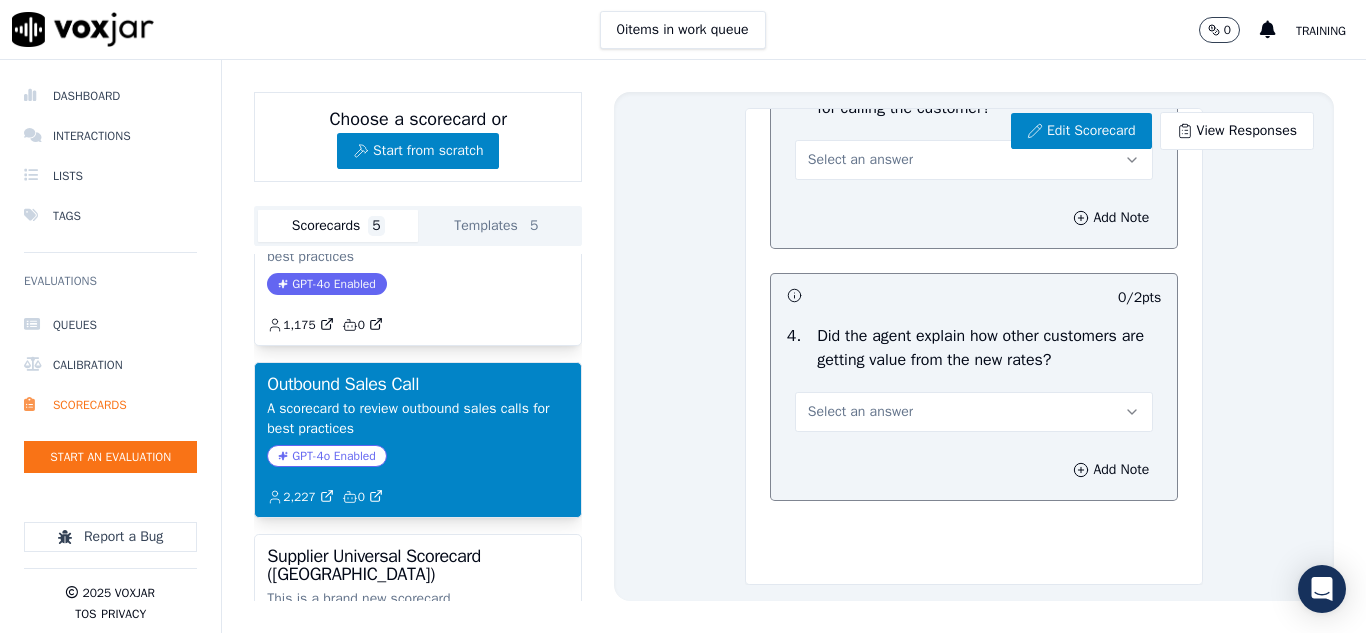 scroll, scrollTop: 800, scrollLeft: 0, axis: vertical 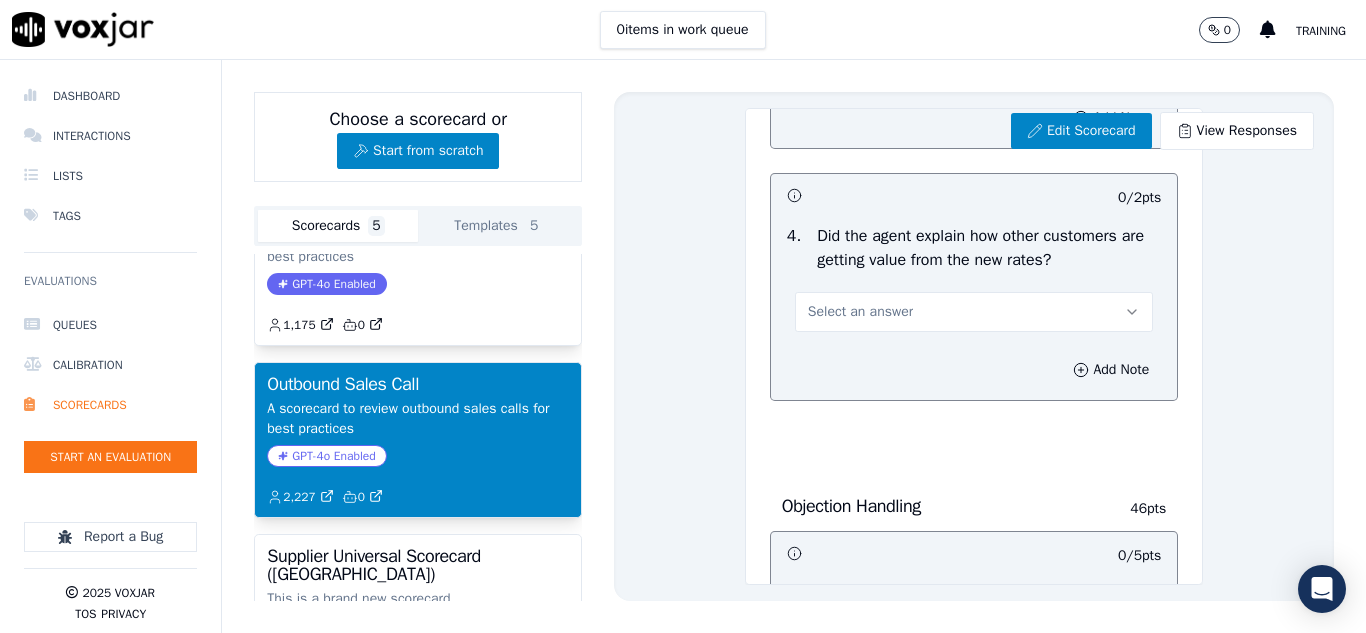 click 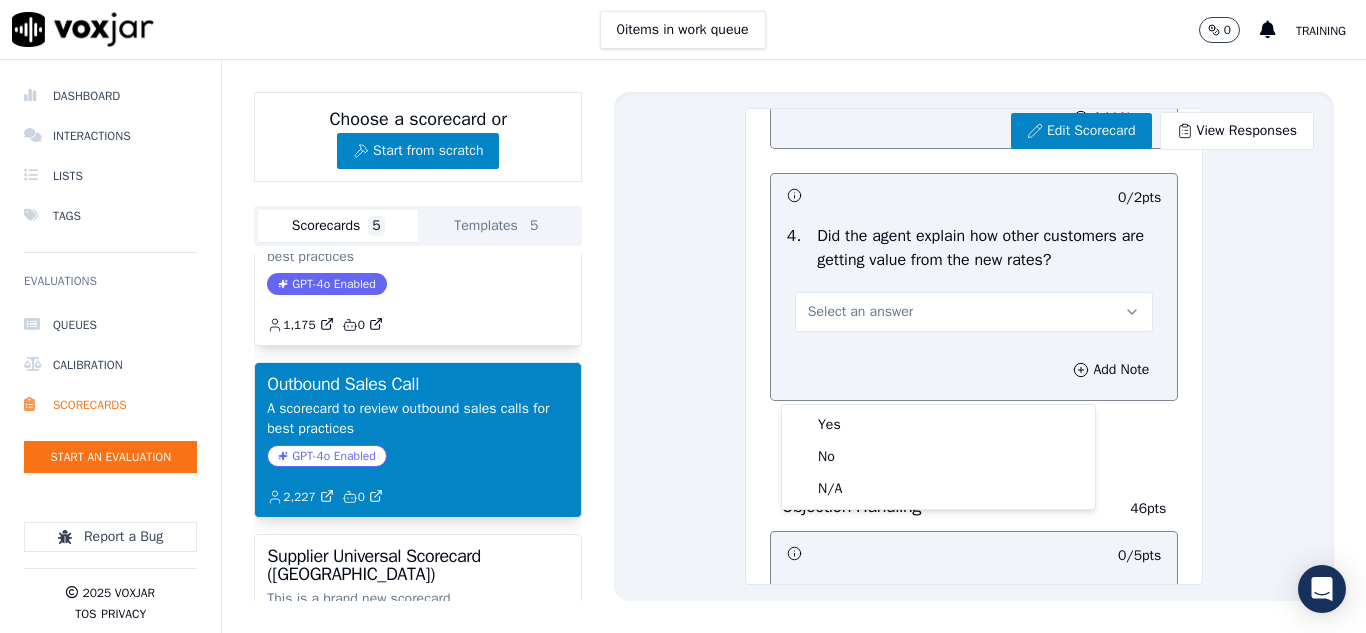 click on "Select an answer" at bounding box center (974, 302) 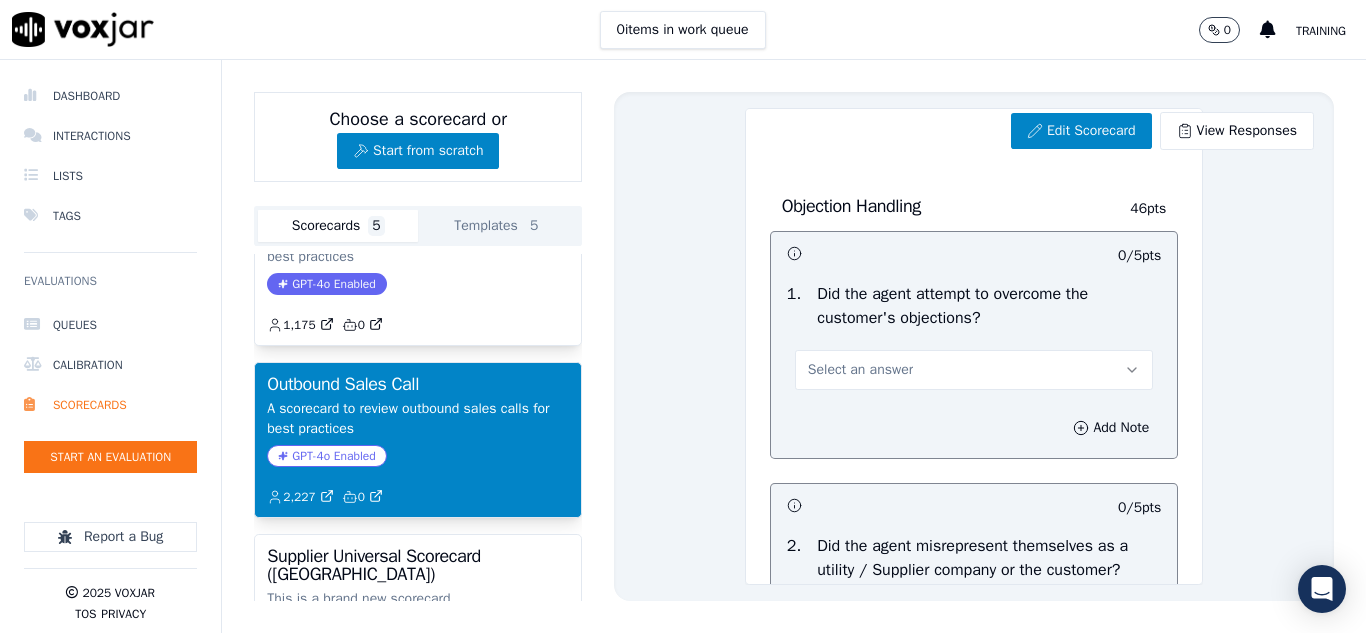 scroll, scrollTop: 1200, scrollLeft: 0, axis: vertical 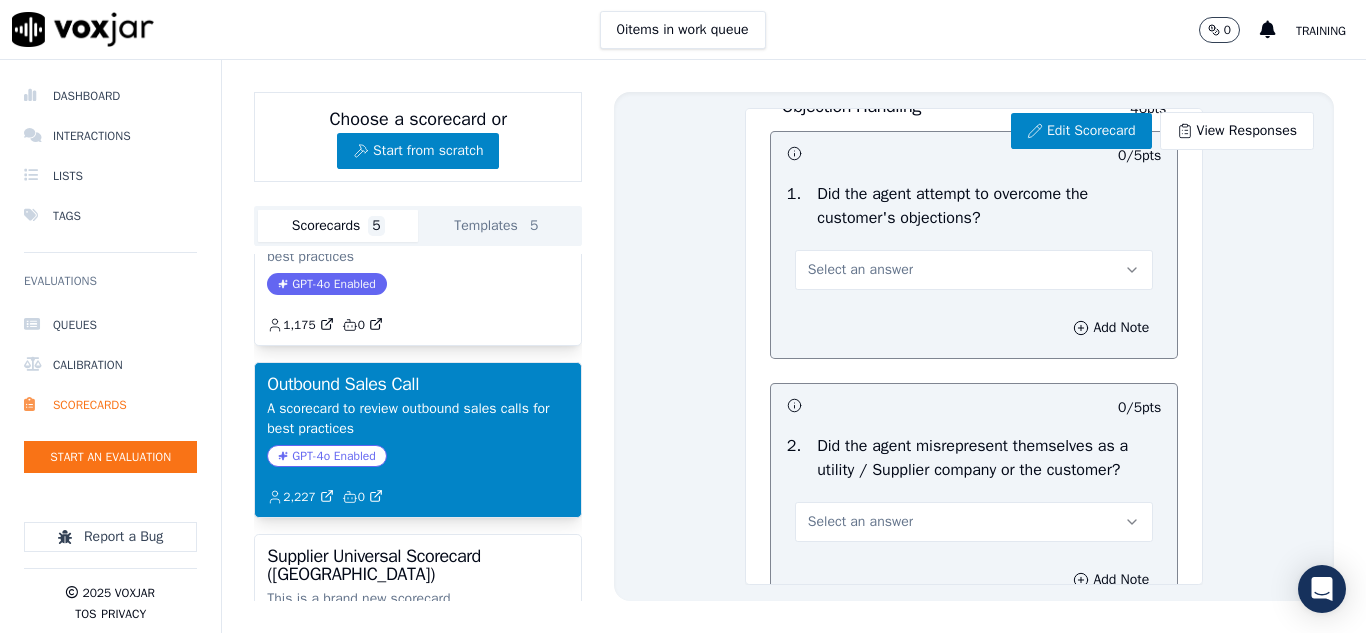 click 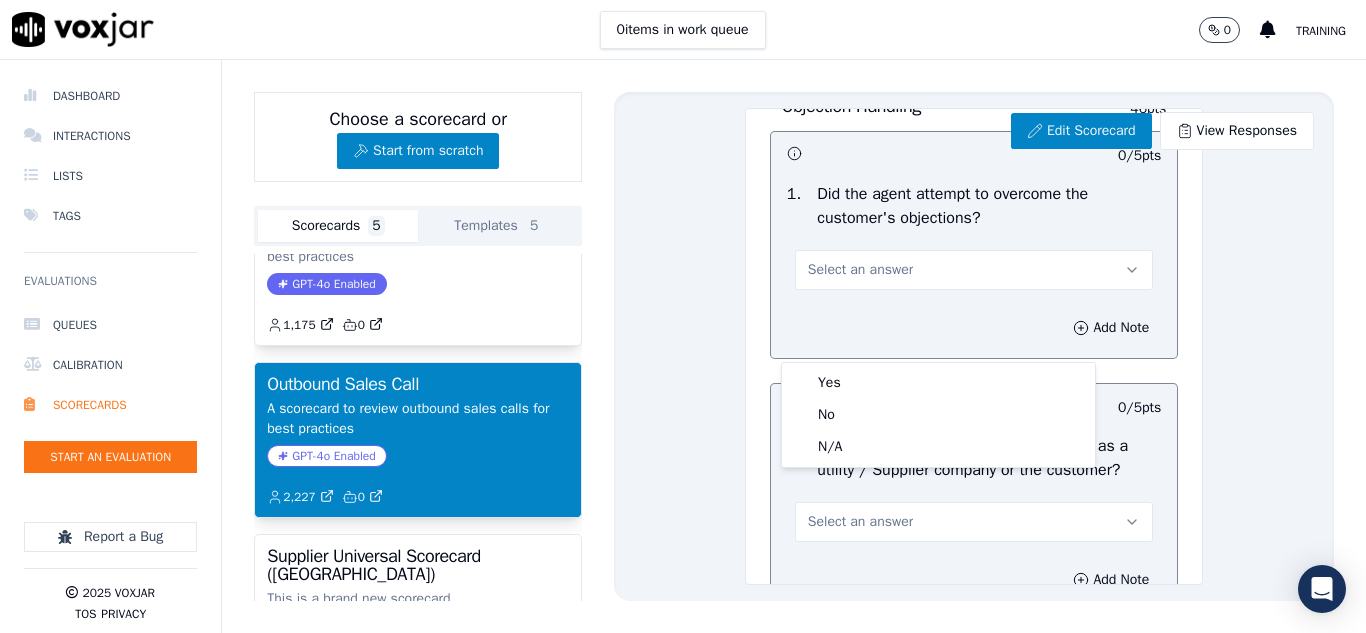 click on "Objection Handling     46  pts                 0 / 5  pts     1 .   Did the agent attempt to overcome the customer's objections?   Select an answer          Add Note                           0 / 5  pts     2 .   Did the agent misrepresent themselves as a utility / Supplier company or the customer?   Select an answer          Add Note                           0 / 5  pts     3 .   Did the agent seek customer's permission before accessing their account information?   Select an answer          Add Note                           0 / 5  pts     4 .   Did the agent attempt to collect customer information such as First and Last Name, Service Address, Alternate Number/Landline, Email address, and account details?   Select an answer          Add Note                           0 / 5  pts     5 .   Did the agent try to build rapport with the customer?   Select an answer          Add Note                           0 / 5  pts     6 .     Select an answer          Add Note                           0 / 5  pts     7 ." at bounding box center (974, 1402) 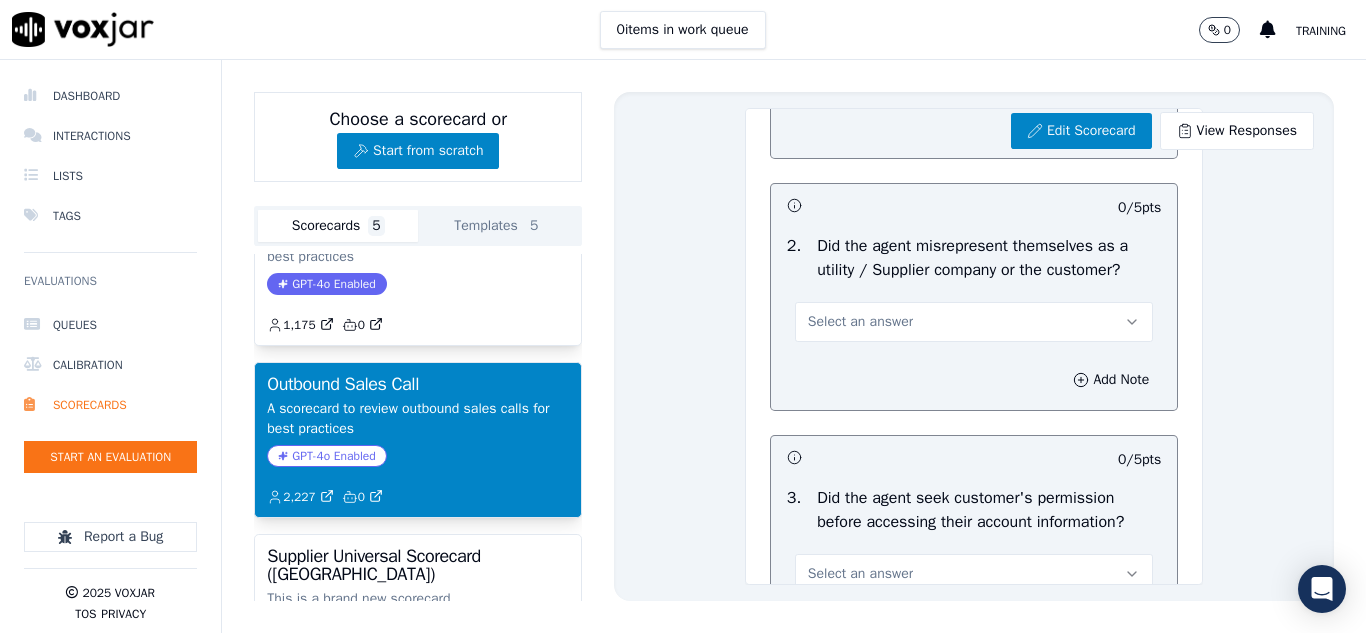 scroll, scrollTop: 1500, scrollLeft: 0, axis: vertical 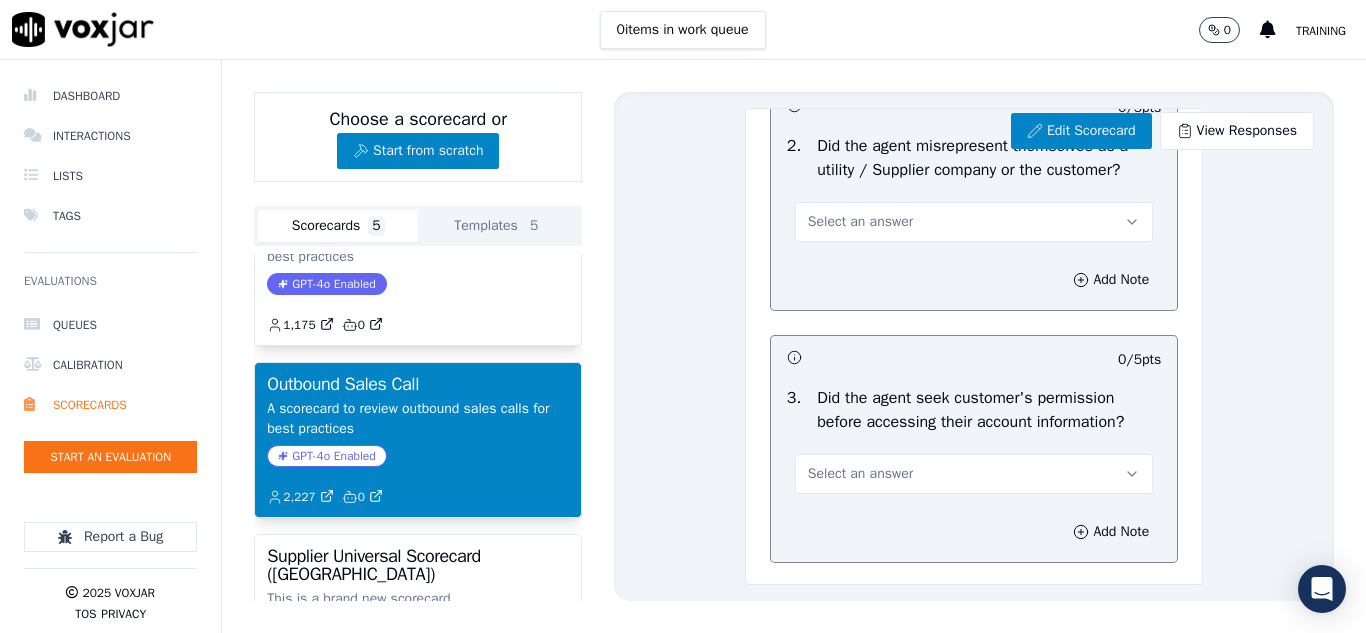 click 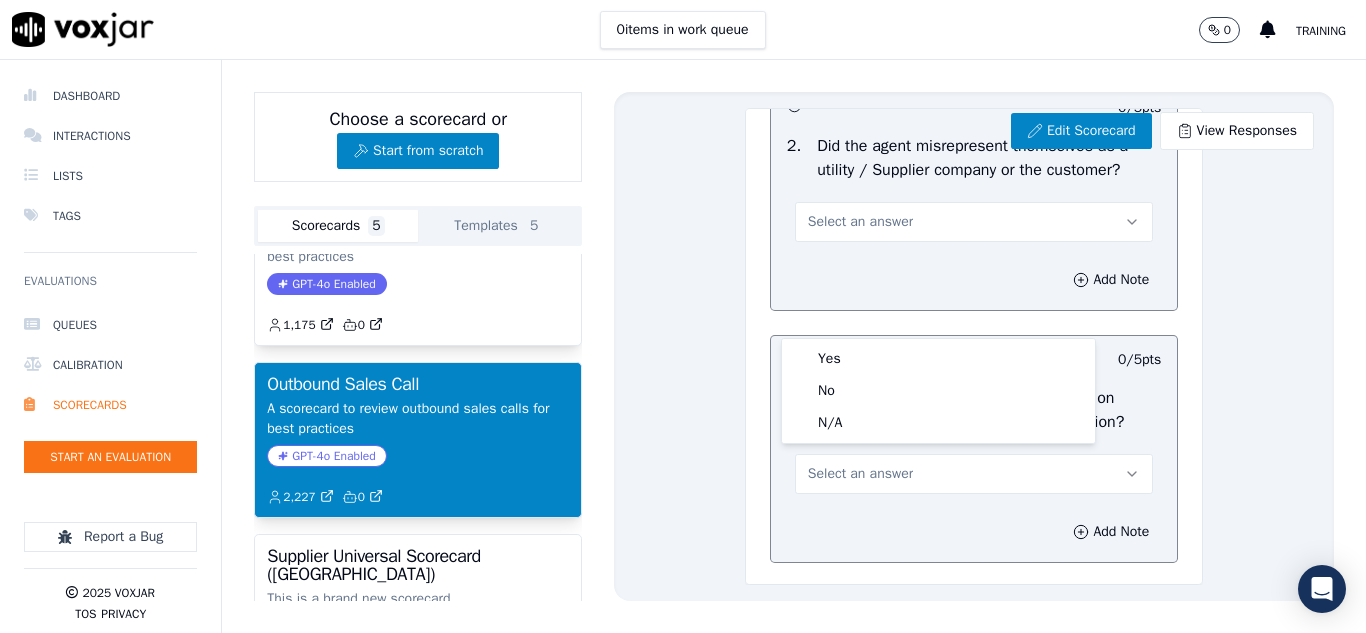 click on "Select an answer" at bounding box center (974, 212) 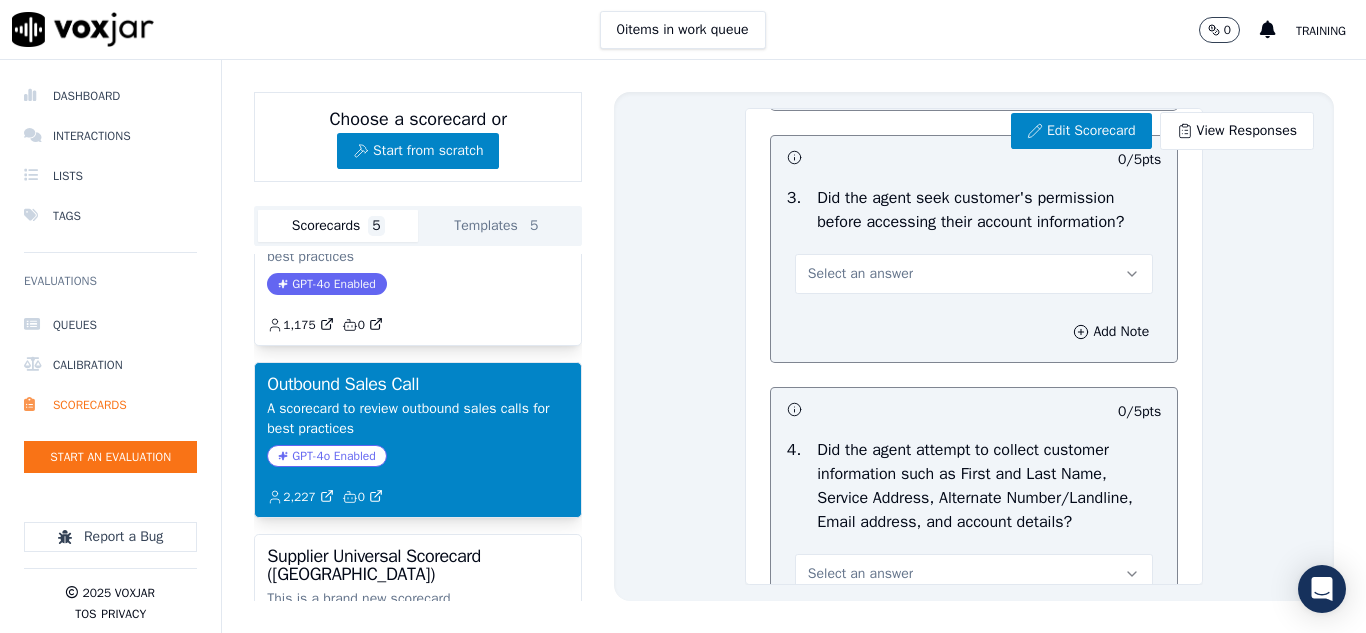 scroll, scrollTop: 1800, scrollLeft: 0, axis: vertical 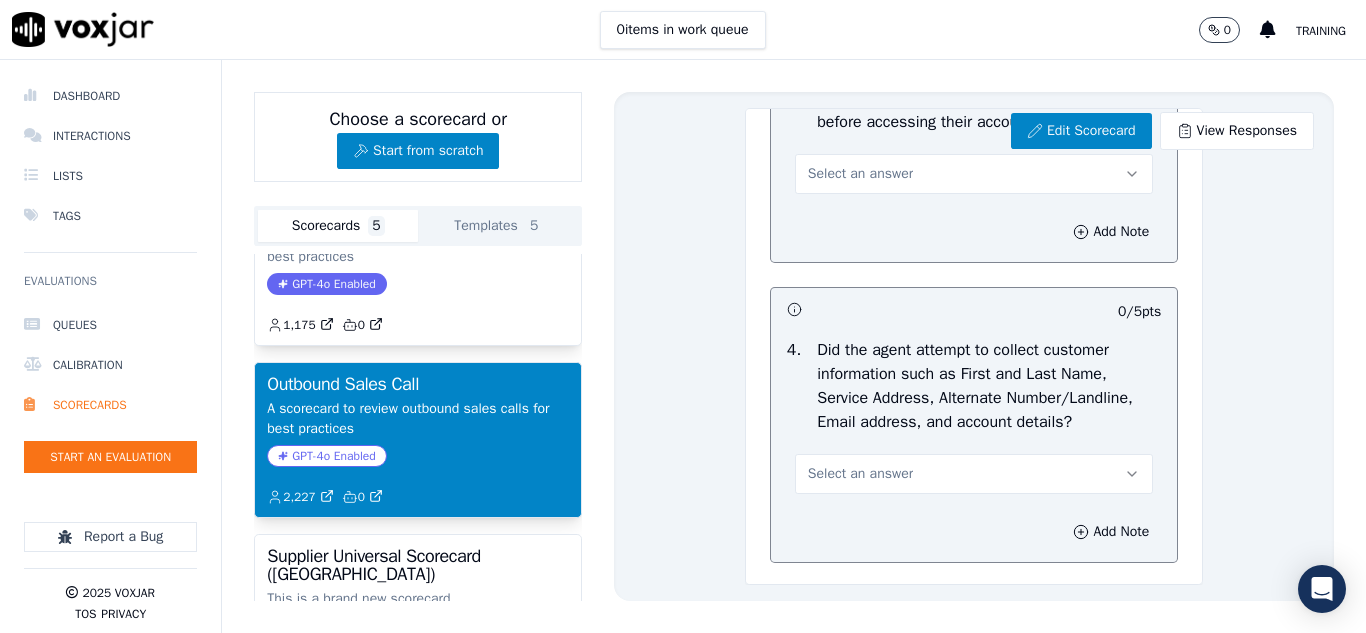 click 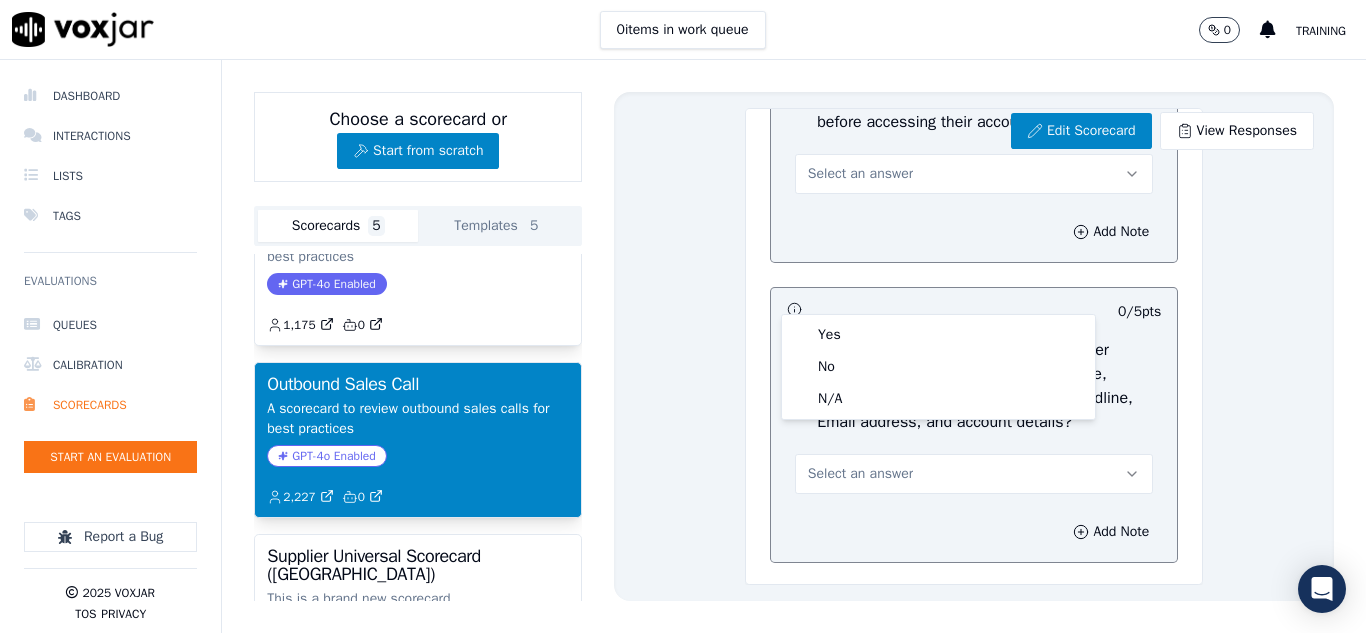 click on "3 .   Did the agent seek customer's permission before accessing their account information?   Select an answer" at bounding box center [974, 140] 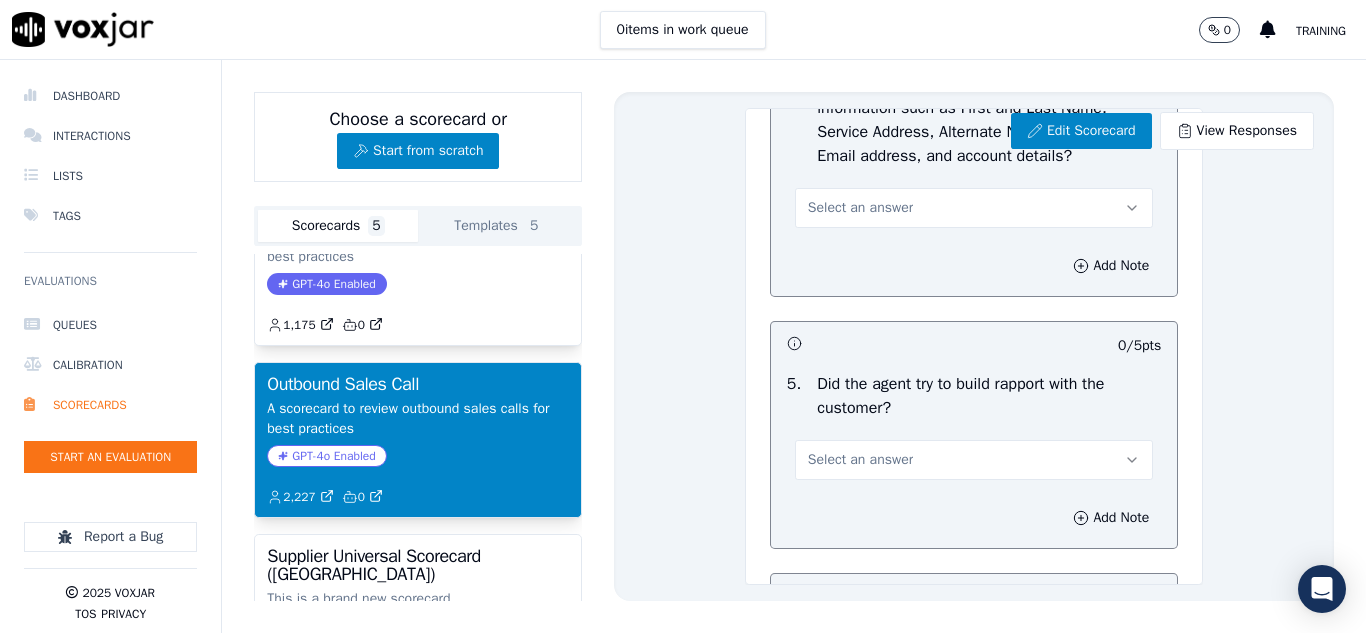 scroll, scrollTop: 2100, scrollLeft: 0, axis: vertical 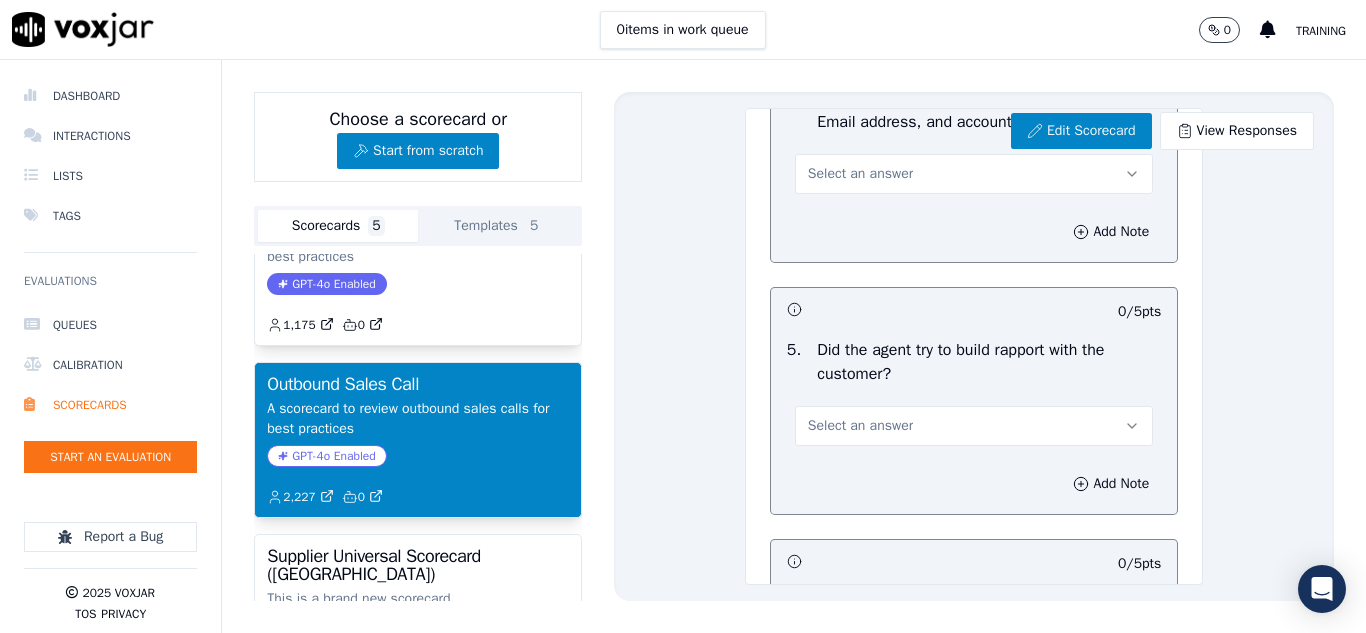 click 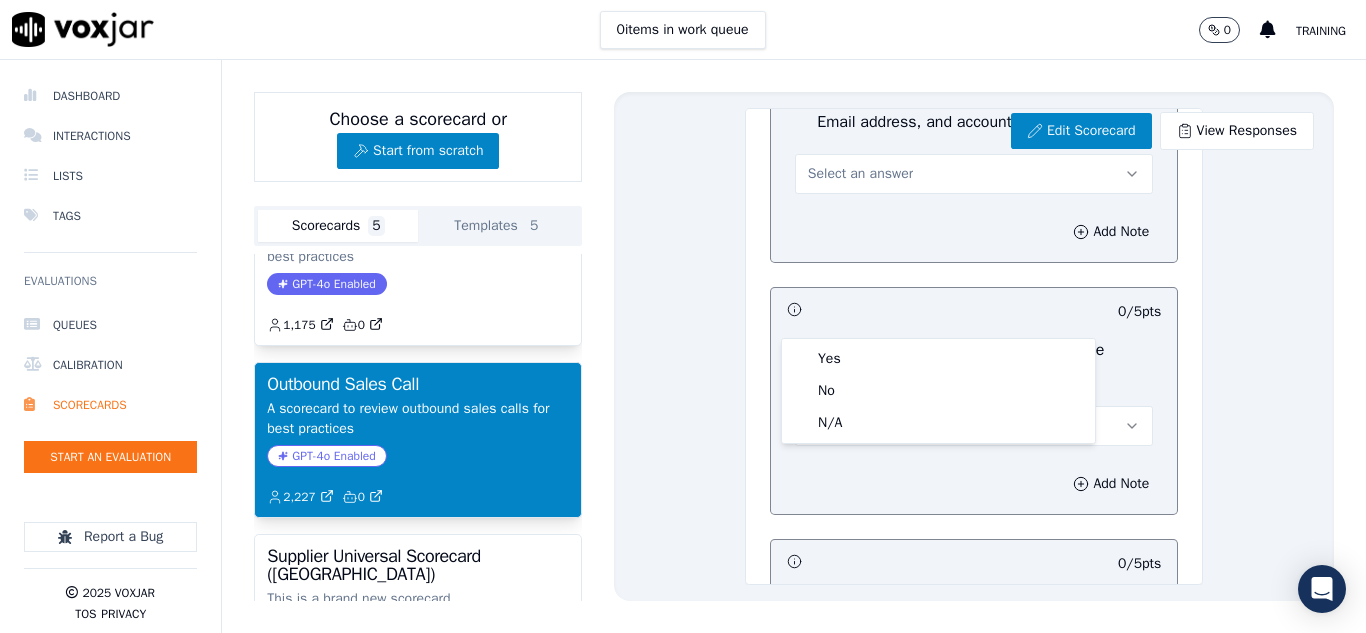 click on "Objection Handling     46  pts                 0 / 5  pts     1 .   Did the agent attempt to overcome the customer's objections?   Select an answer          Add Note                           0 / 5  pts     2 .   Did the agent misrepresent themselves as a utility / Supplier company or the customer?   Select an answer          Add Note                           0 / 5  pts     3 .   Did the agent seek customer's permission before accessing their account information?   Select an answer          Add Note                           0 / 5  pts     4 .   Did the agent attempt to collect customer information such as First and Last Name, Service Address, Alternate Number/Landline, Email address, and account details?   Select an answer          Add Note                           0 / 5  pts     5 .   Did the agent try to build rapport with the customer?   Select an answer          Add Note                           0 / 5  pts     6 .     Select an answer          Add Note                           0 / 5  pts     7 ." at bounding box center [974, 502] 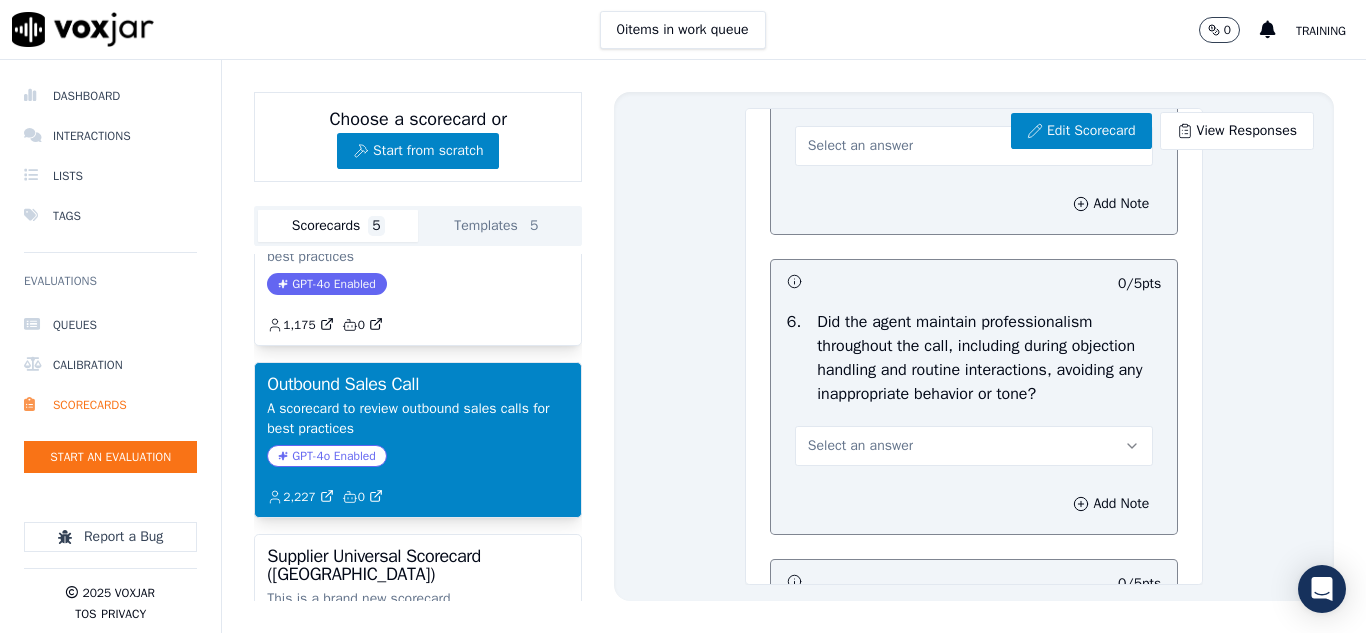 scroll, scrollTop: 2400, scrollLeft: 0, axis: vertical 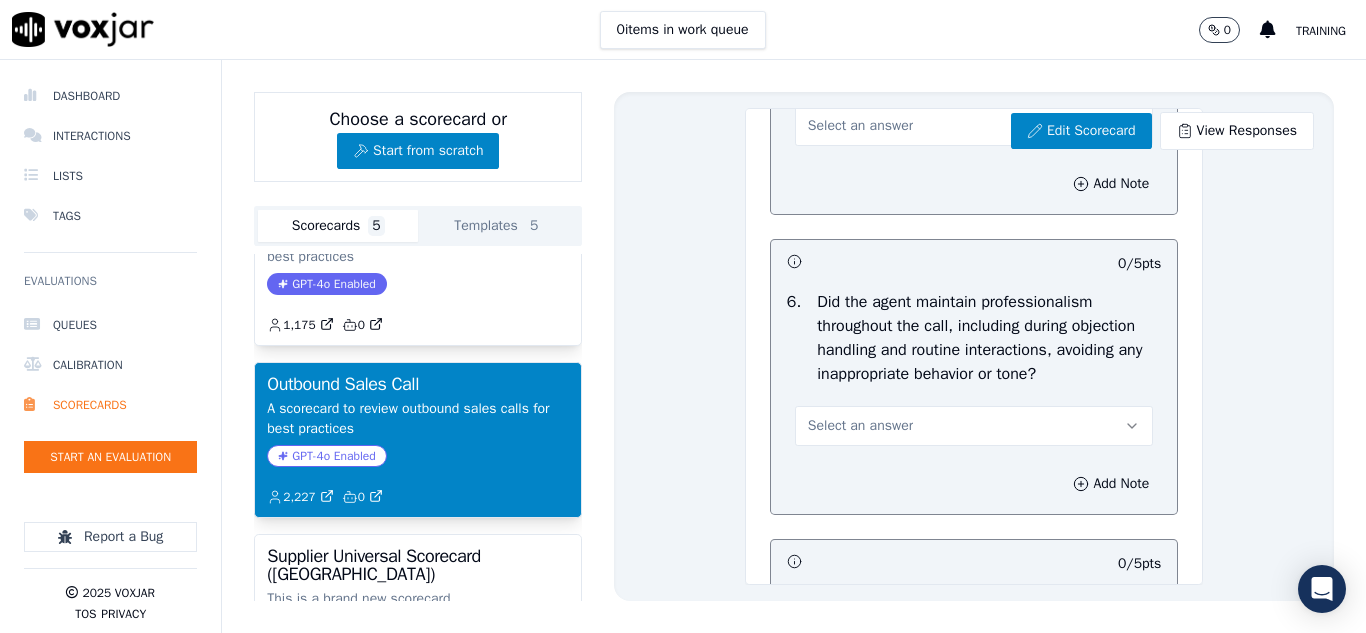 click 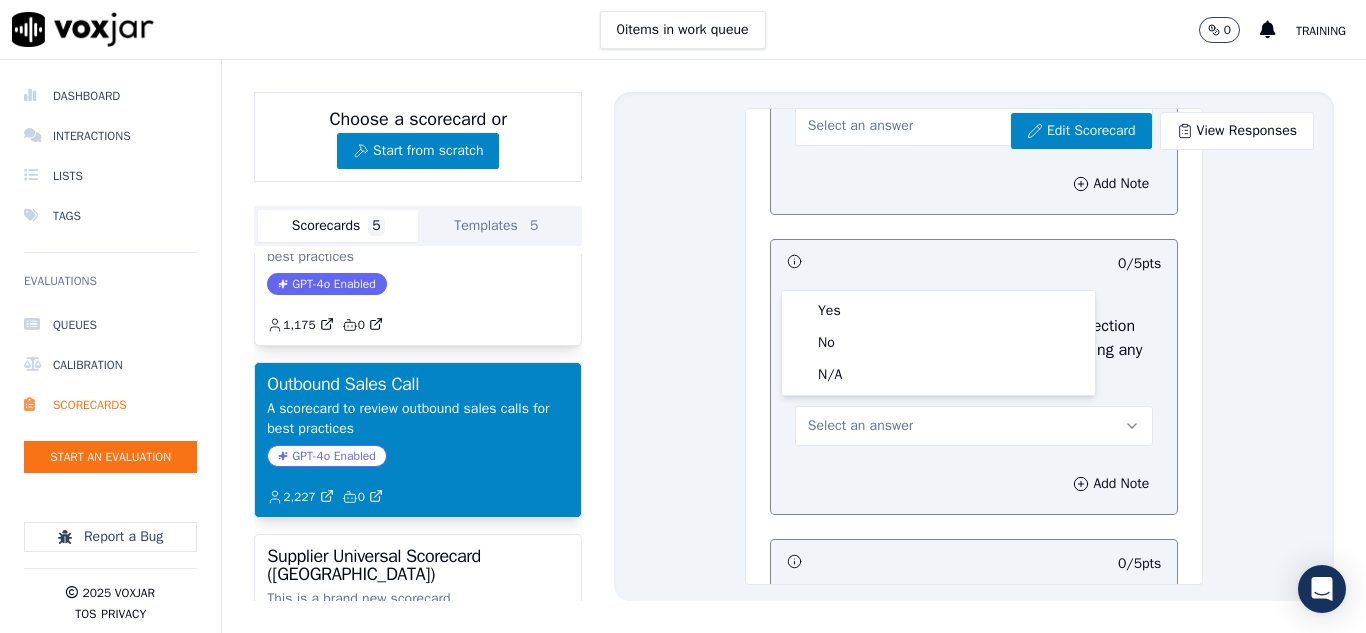 click on "Select an answer" at bounding box center (974, 116) 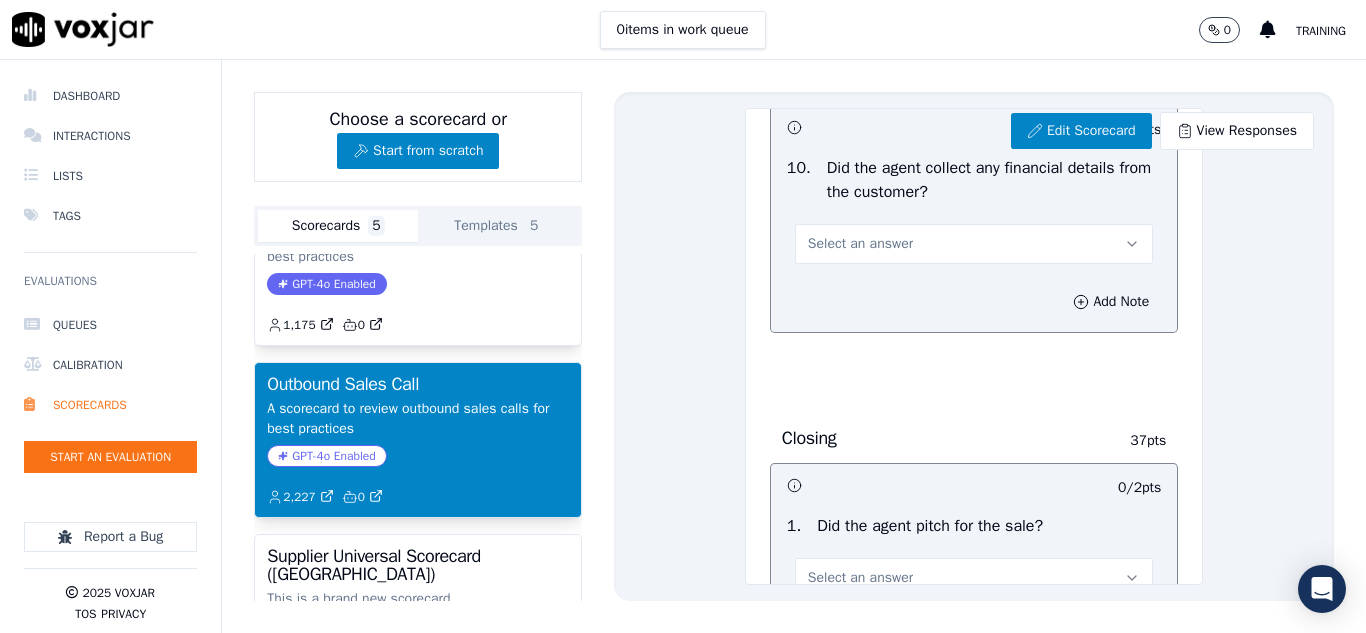 scroll, scrollTop: 3600, scrollLeft: 0, axis: vertical 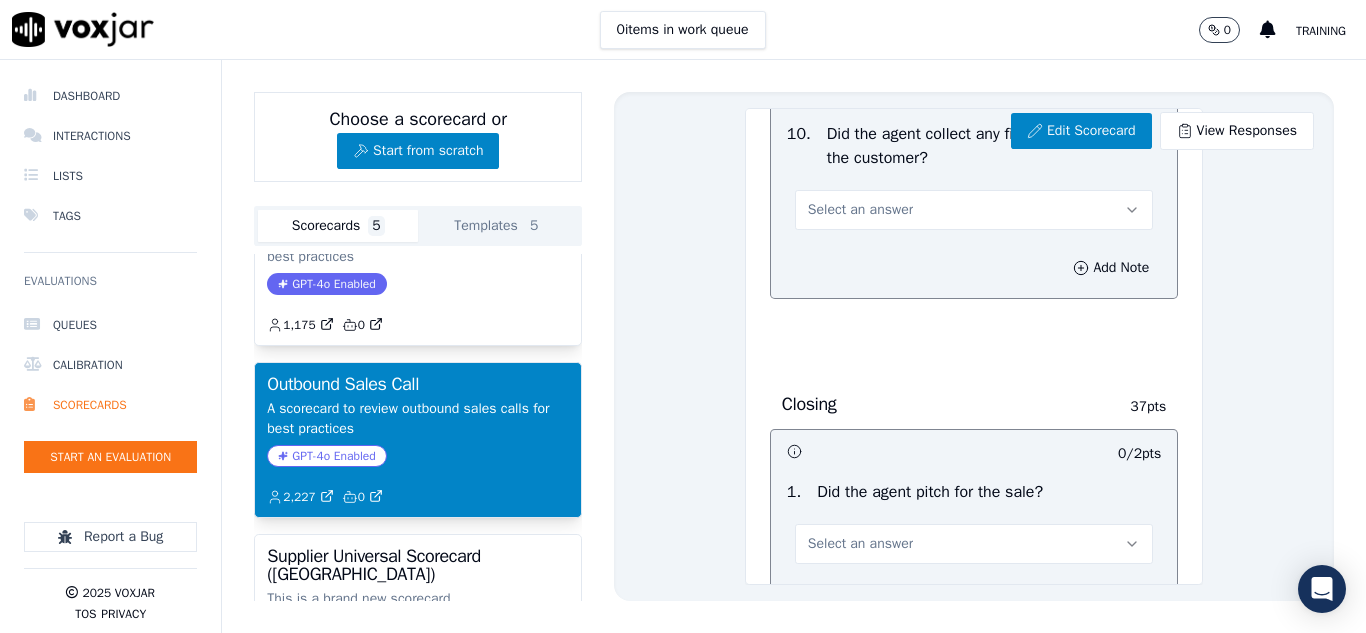 click on "Select an answer" at bounding box center [974, 210] 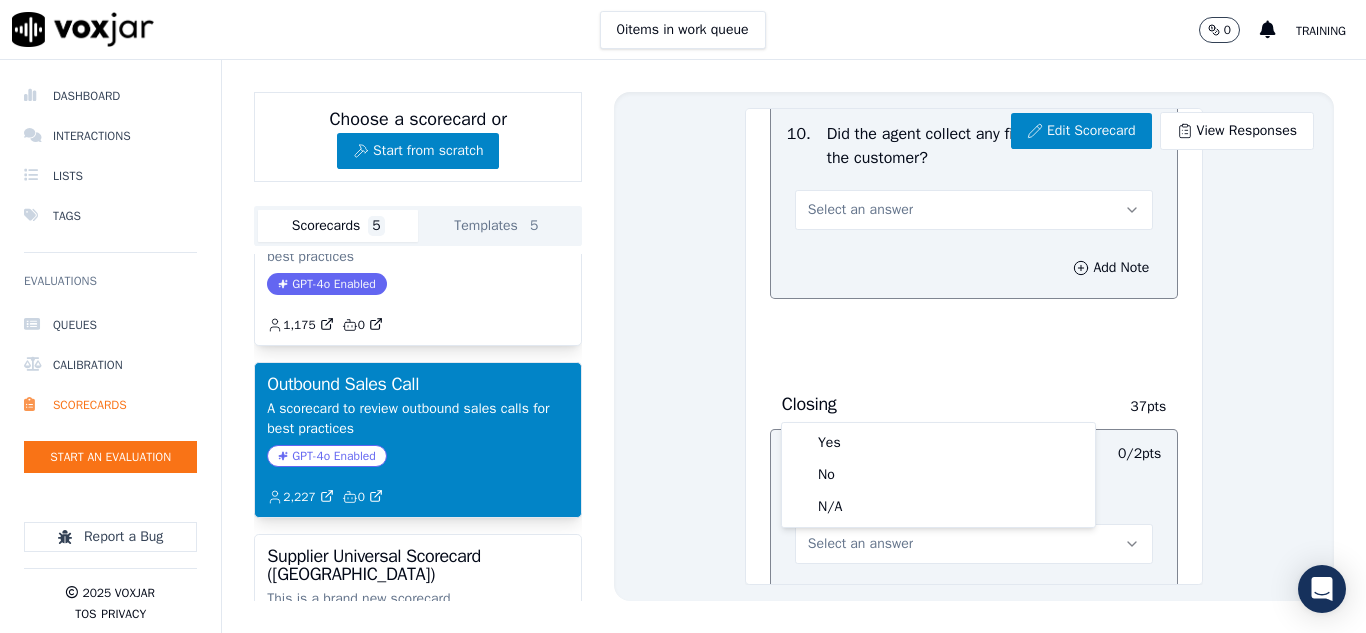 click on "Select an answer" at bounding box center [974, 200] 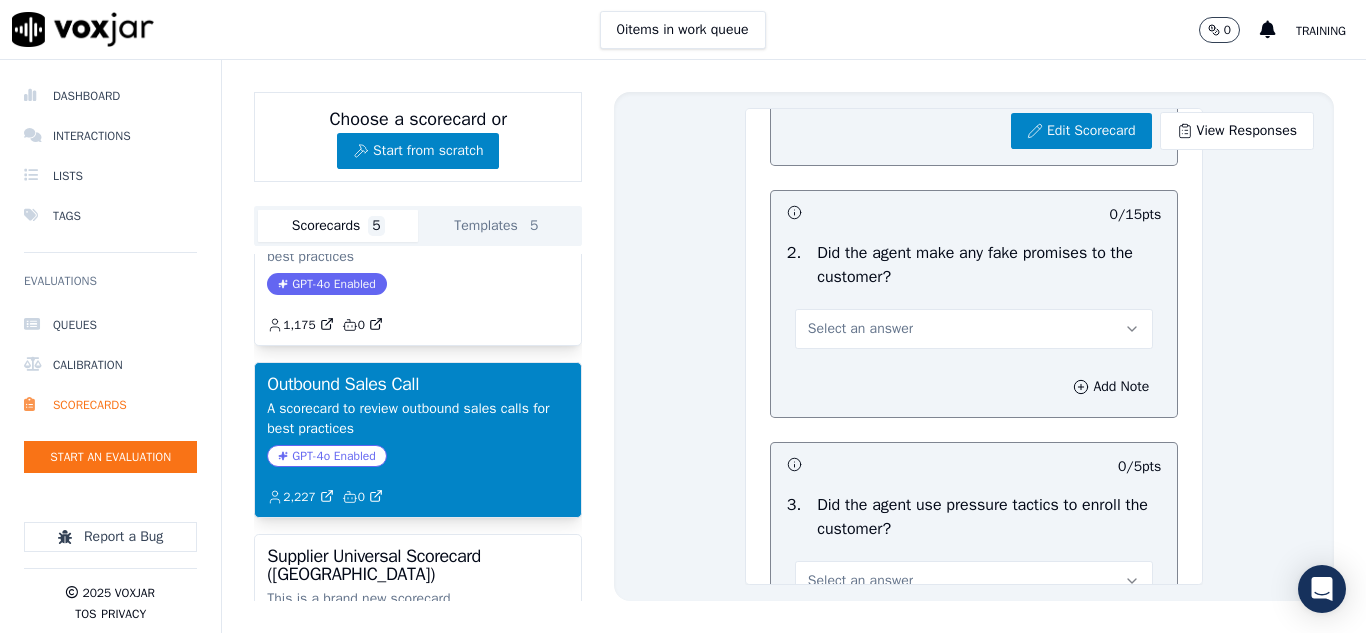 scroll, scrollTop: 4100, scrollLeft: 0, axis: vertical 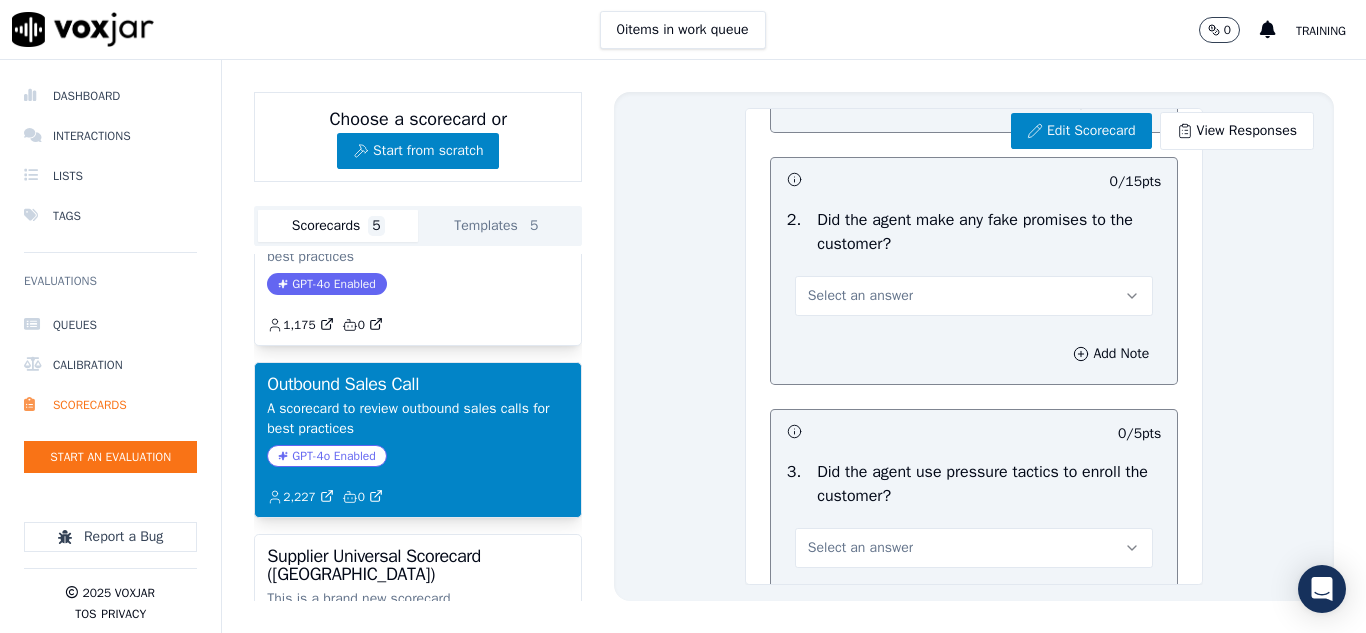 click 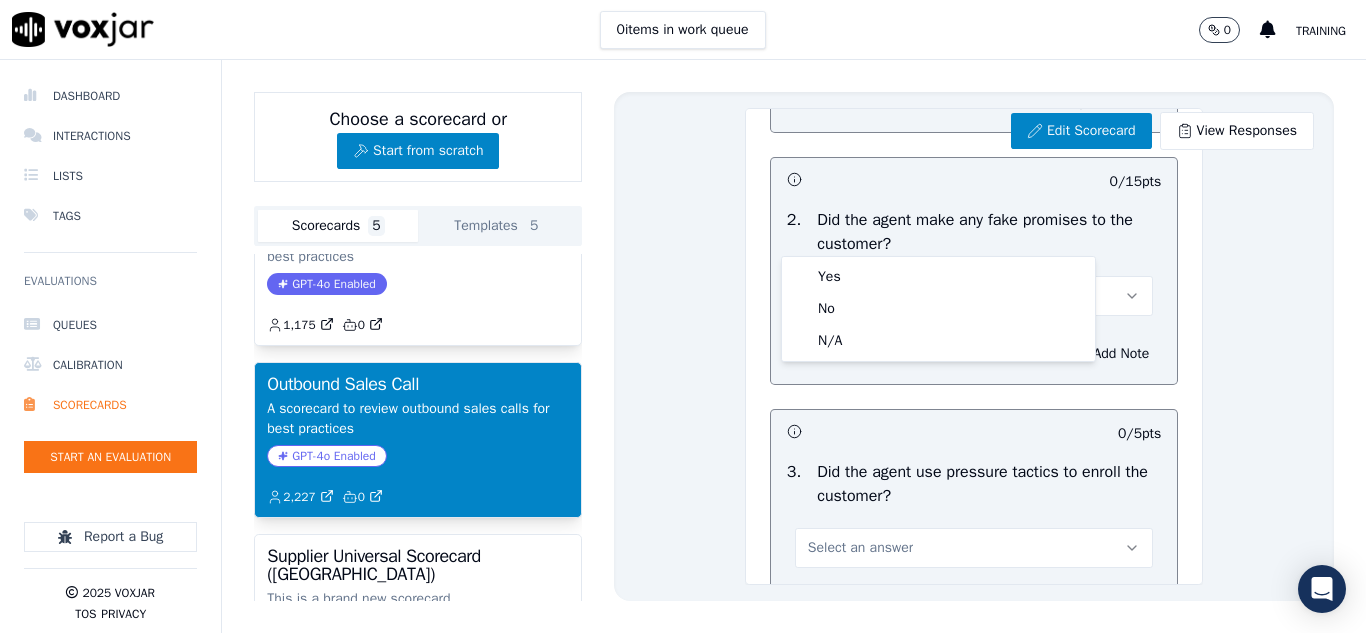 click on "1 .   Did the agent pitch for the sale?" at bounding box center [974, -8] 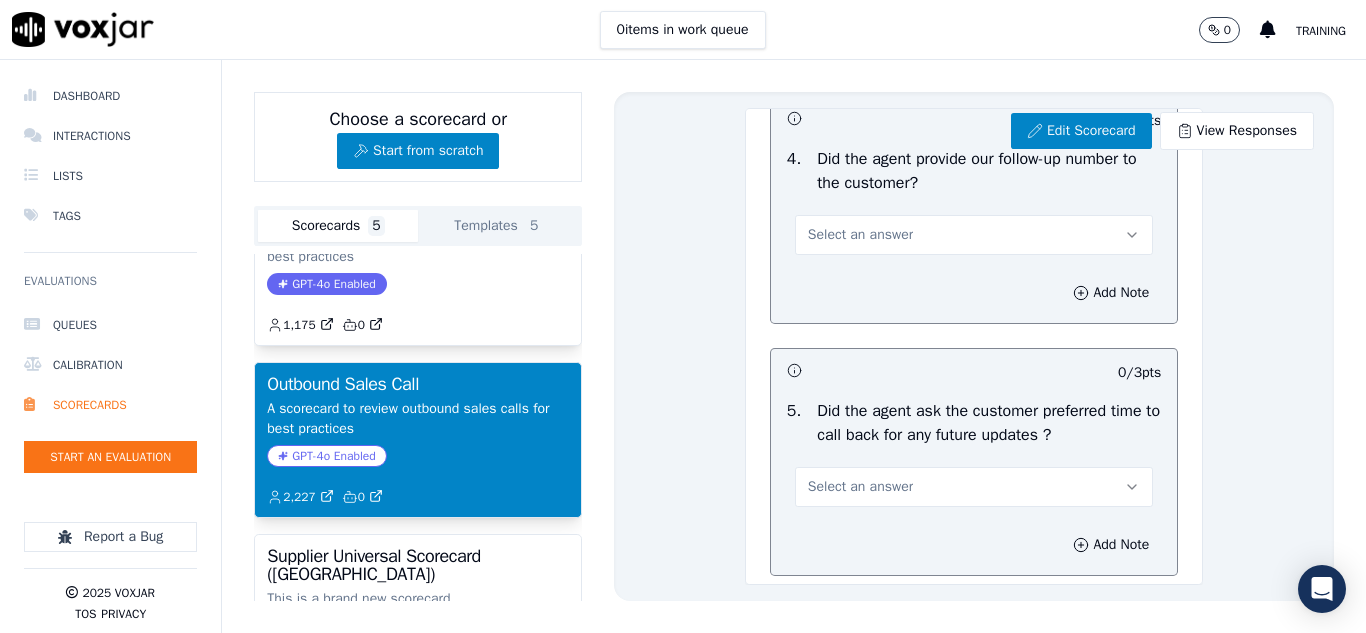 scroll, scrollTop: 4700, scrollLeft: 0, axis: vertical 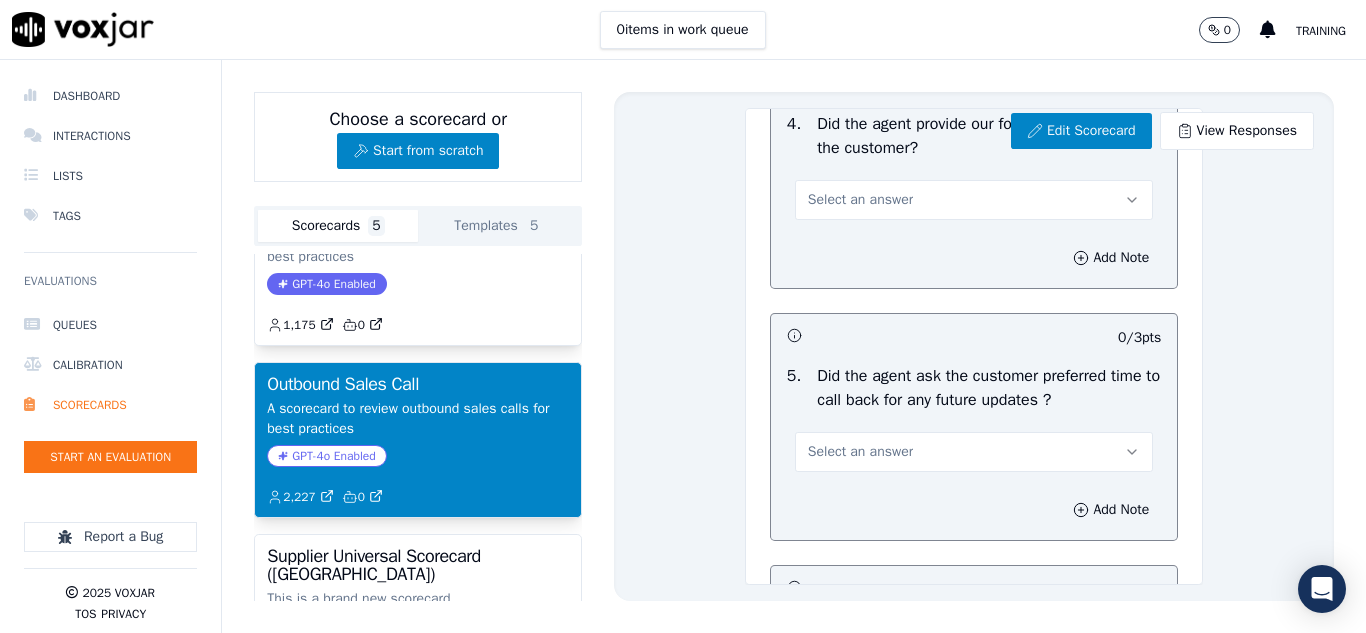 click 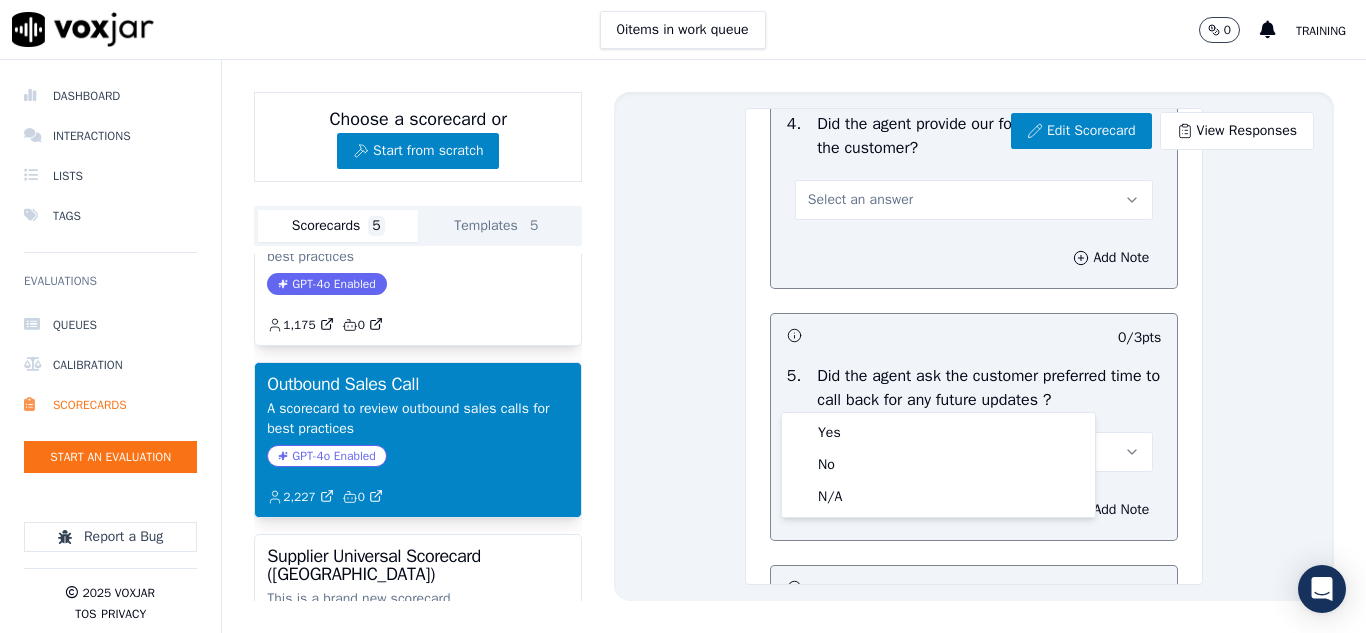 click on "Did the agent provide our follow-up number to the customer?" at bounding box center (989, 136) 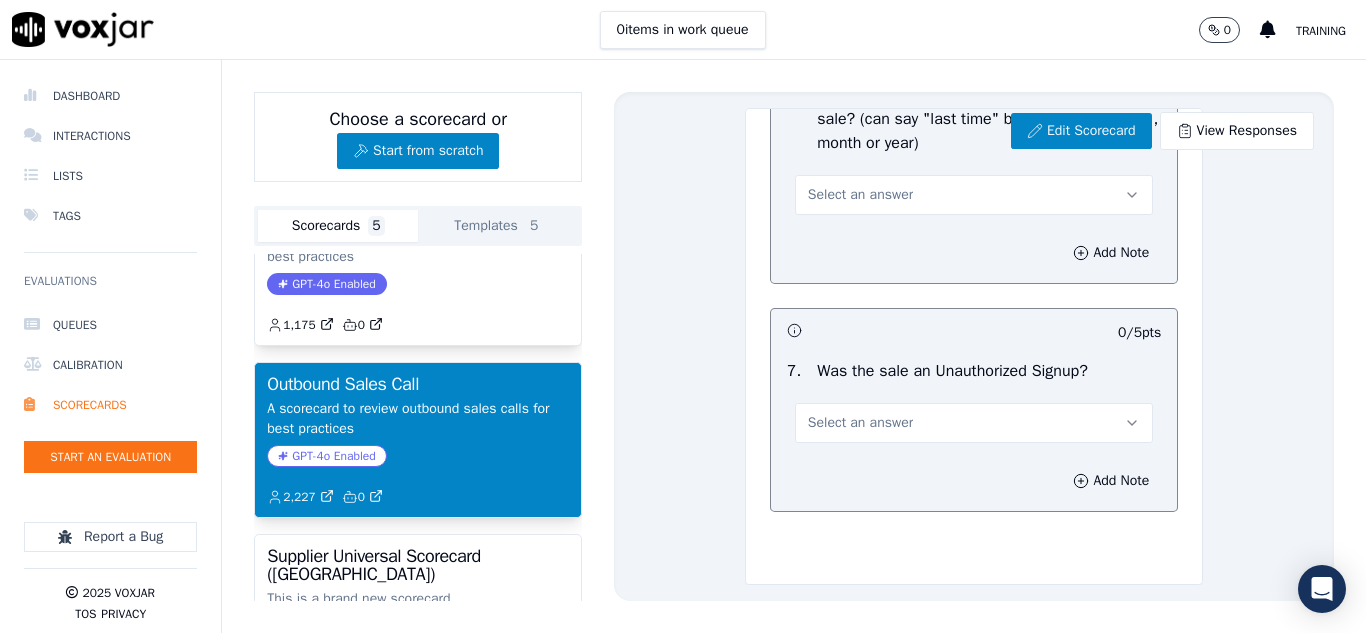 scroll, scrollTop: 5481, scrollLeft: 0, axis: vertical 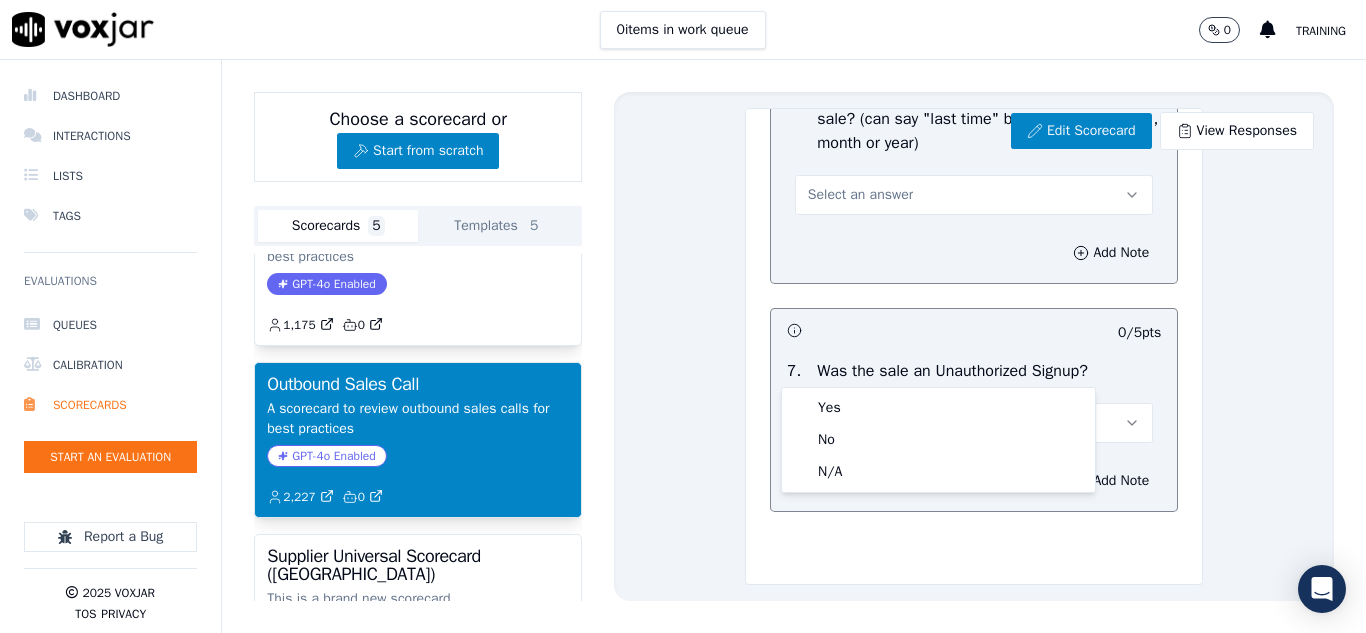click on "7 .   Was the sale an Unauthorized Signup?" at bounding box center (974, 371) 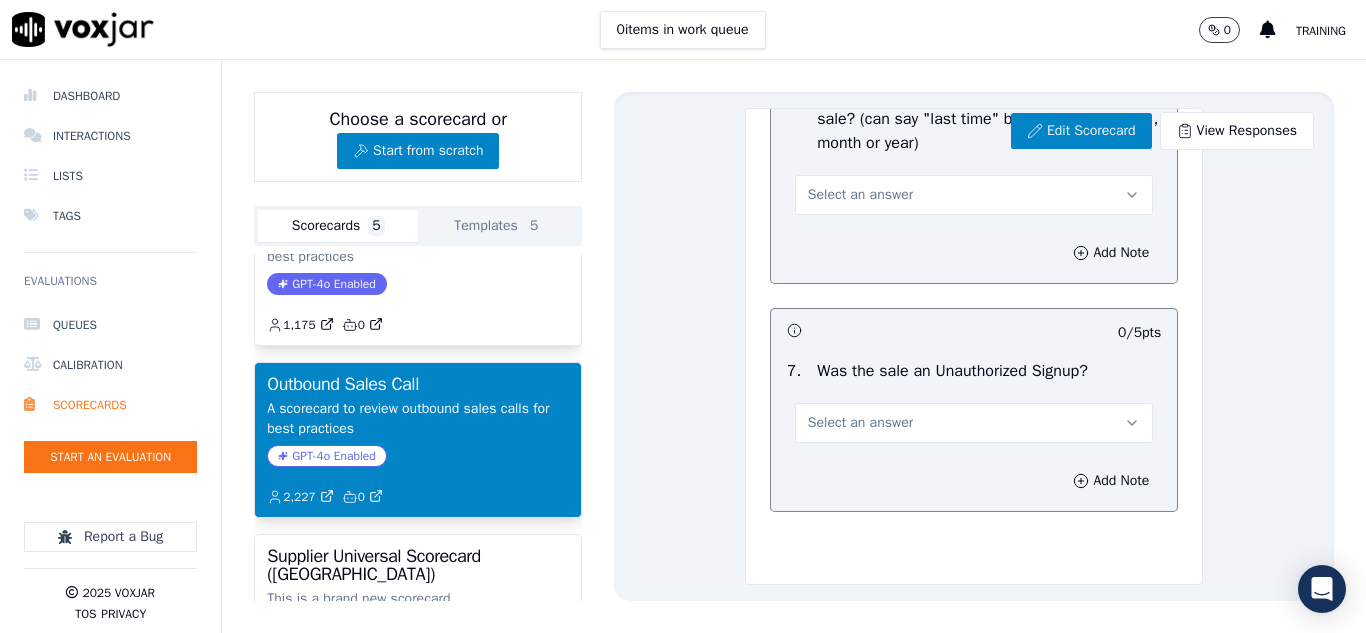 scroll, scrollTop: 5481, scrollLeft: 0, axis: vertical 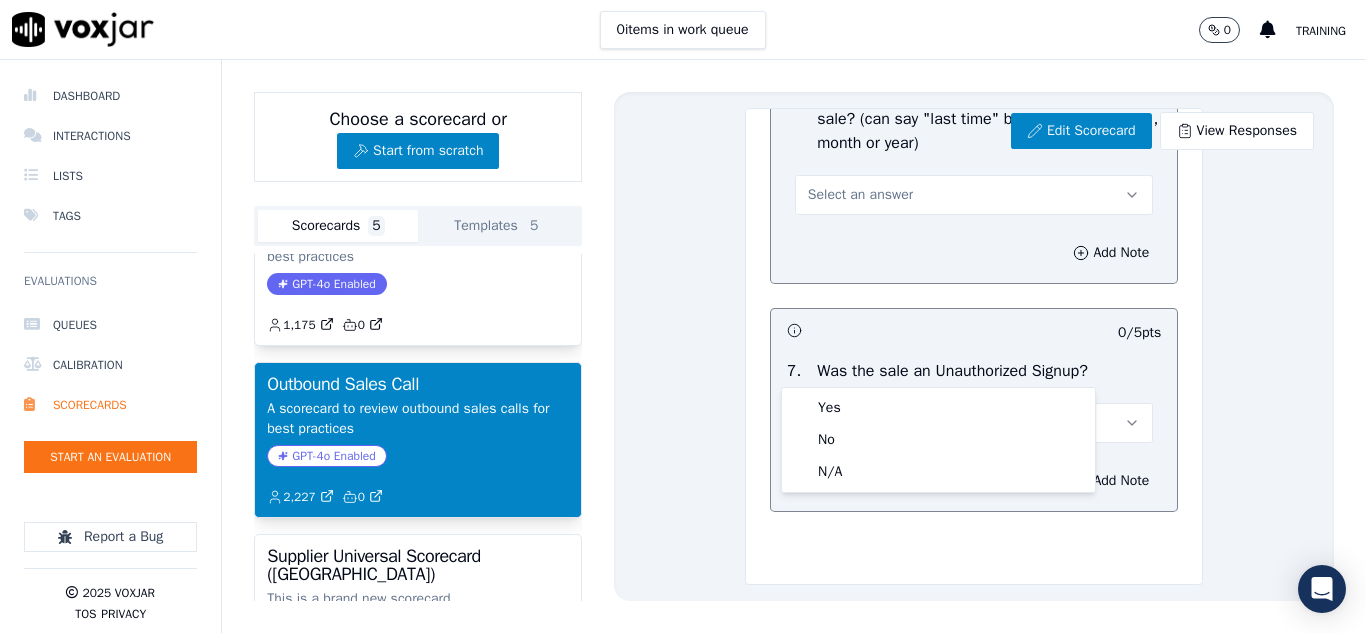 click on "7 .   Was the sale an Unauthorized Signup?" at bounding box center (974, 371) 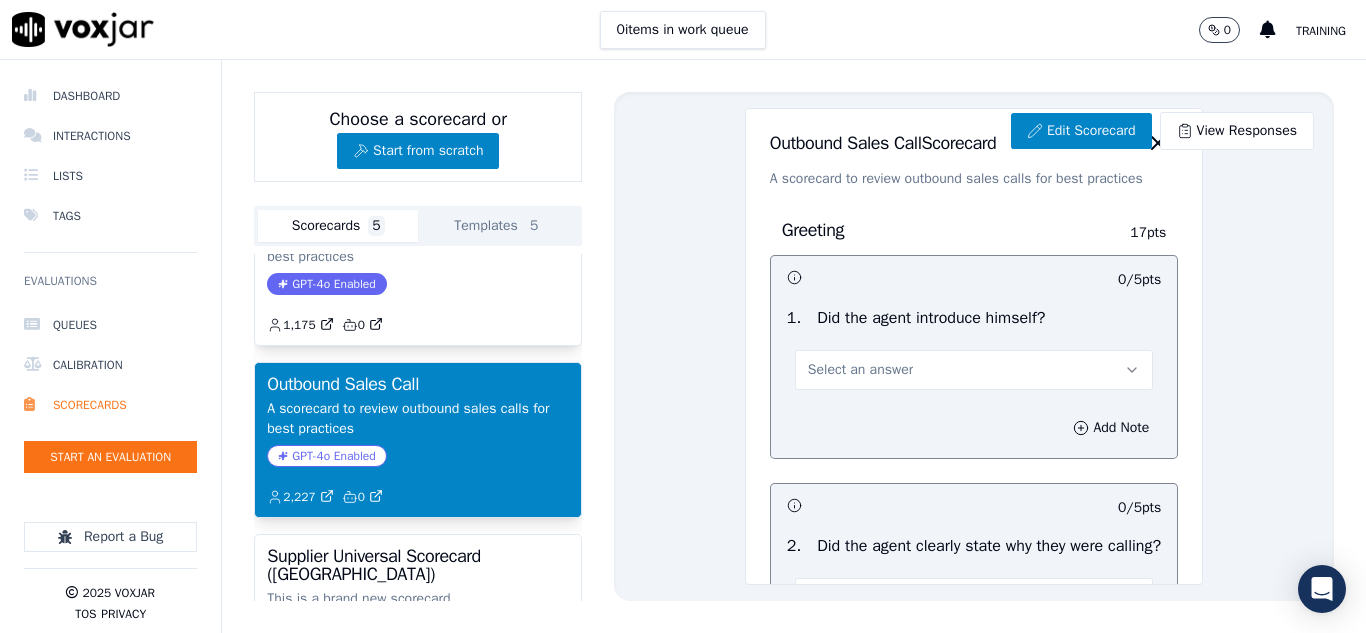 scroll, scrollTop: 0, scrollLeft: 0, axis: both 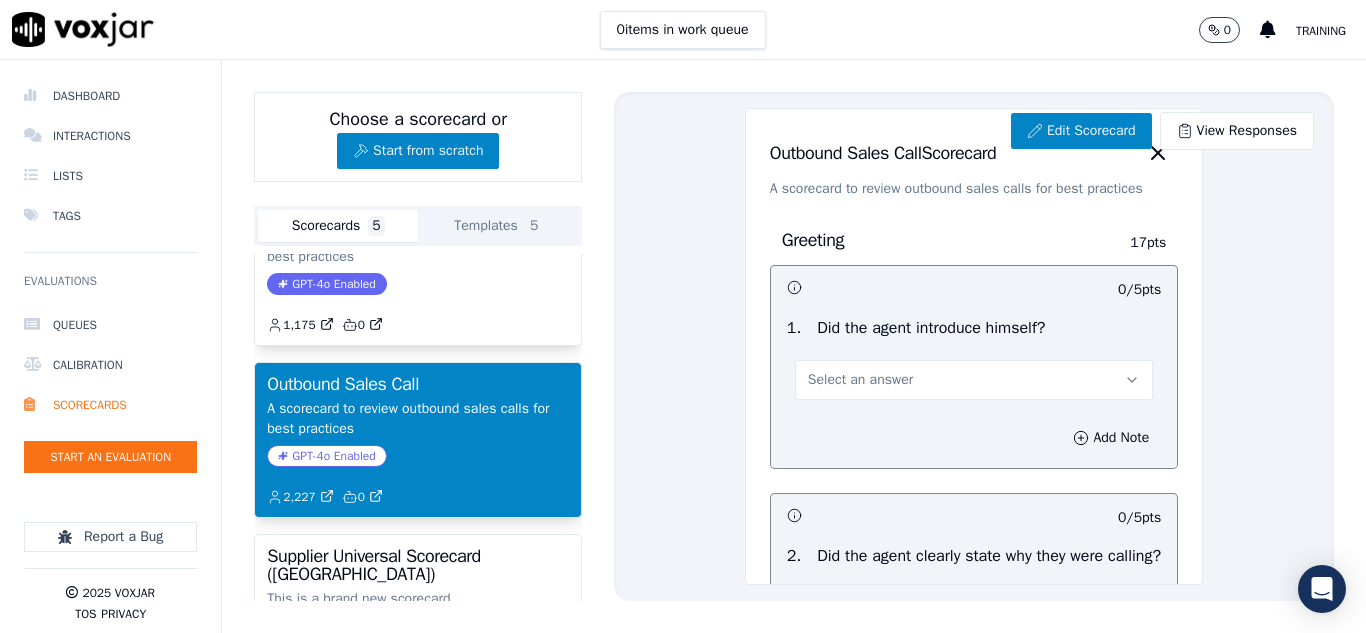 click on "Edit Scorecard
View Responses   Outbound Sales Call  Scorecard     A scorecard to review outbound sales calls for best practices   Greeting     17  pts                 0 / 5  pts     1 .   Did the agent introduce himself?   Select an answer          Add Note                           0 / 5  pts     2 .   Did the agent clearly state why they were calling?   Select an answer          Add Note                           0 / 5  pts     3 .   Did the agent quickly build value in their reason for calling the customer?   Select an answer          Add Note                           0 / 2  pts     4 .   Did the agent explain how other customers are getting value from the new rates?   Select an answer          Add Note             Objection Handling     46  pts                 0 / 5  pts     1 .   Did the agent attempt to overcome the customer's objections?   Select an answer          Add Note                           0 / 5  pts     2 .     Select an answer          Add Note" at bounding box center [974, 346] 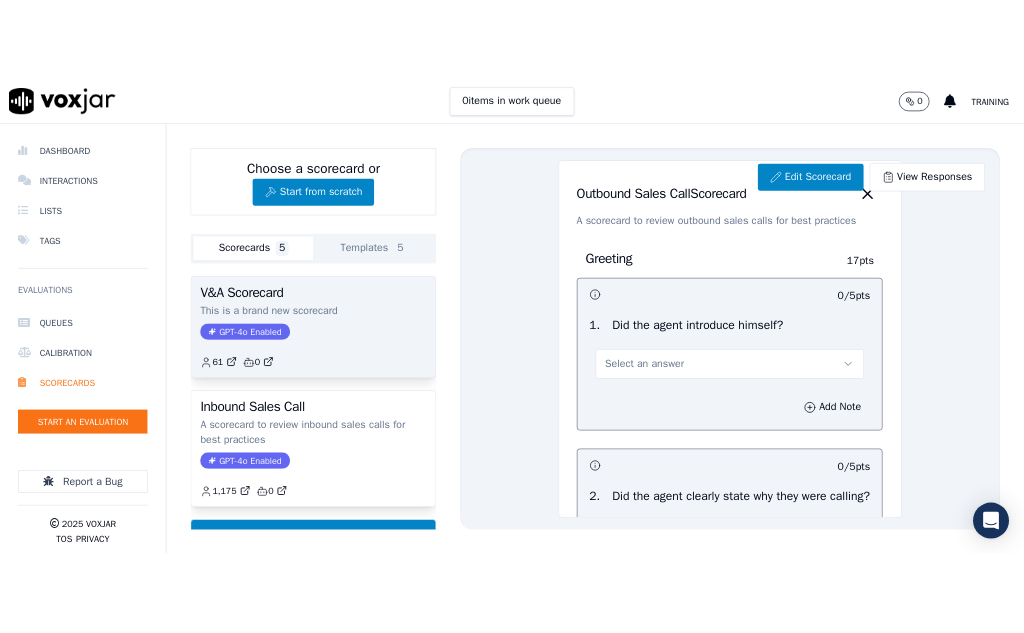 scroll, scrollTop: 0, scrollLeft: 0, axis: both 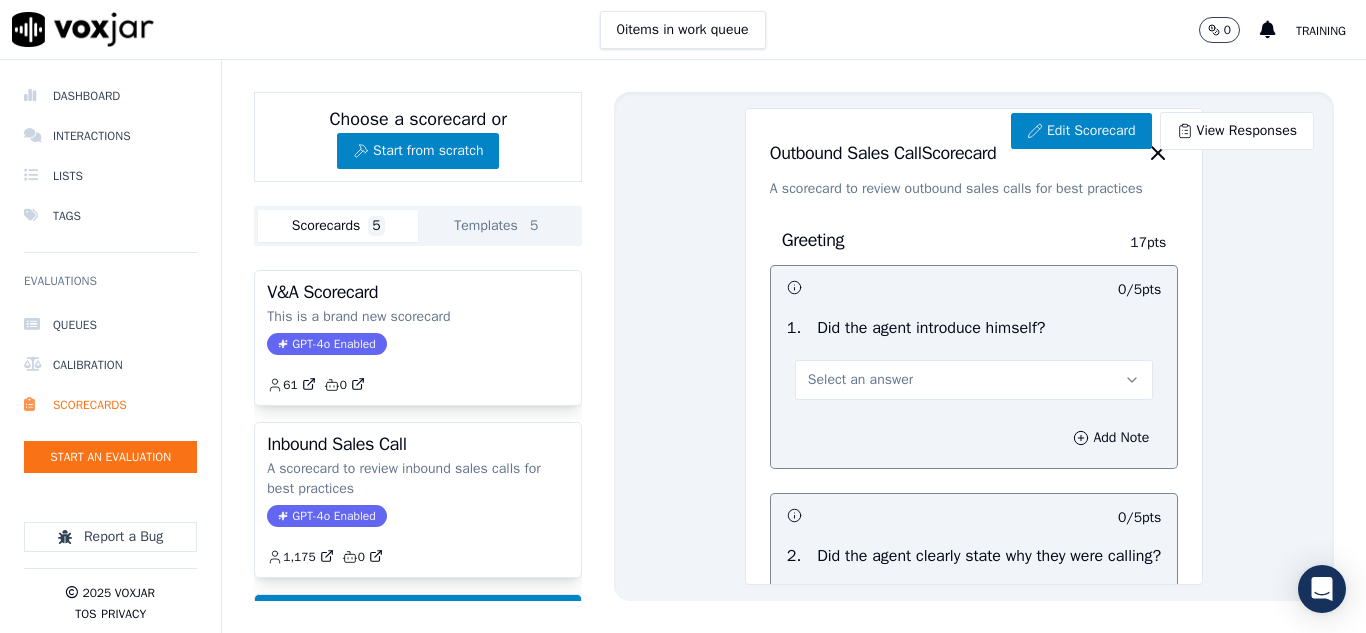 click on "Training" at bounding box center [1321, 31] 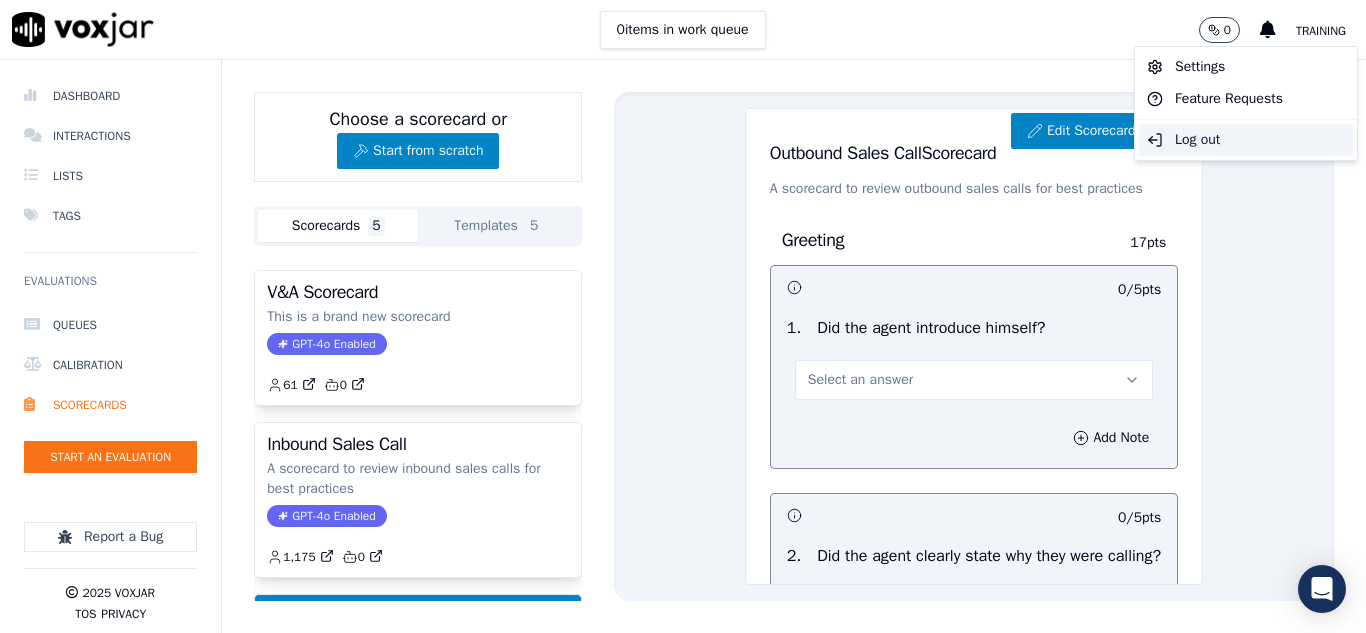 click on "Log out" at bounding box center [1246, 140] 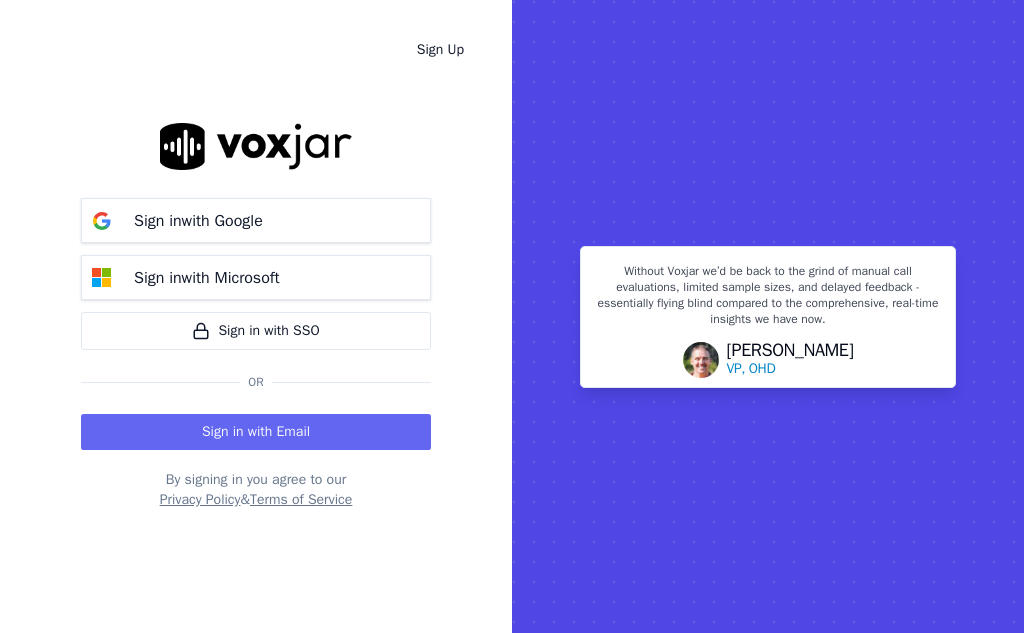 click 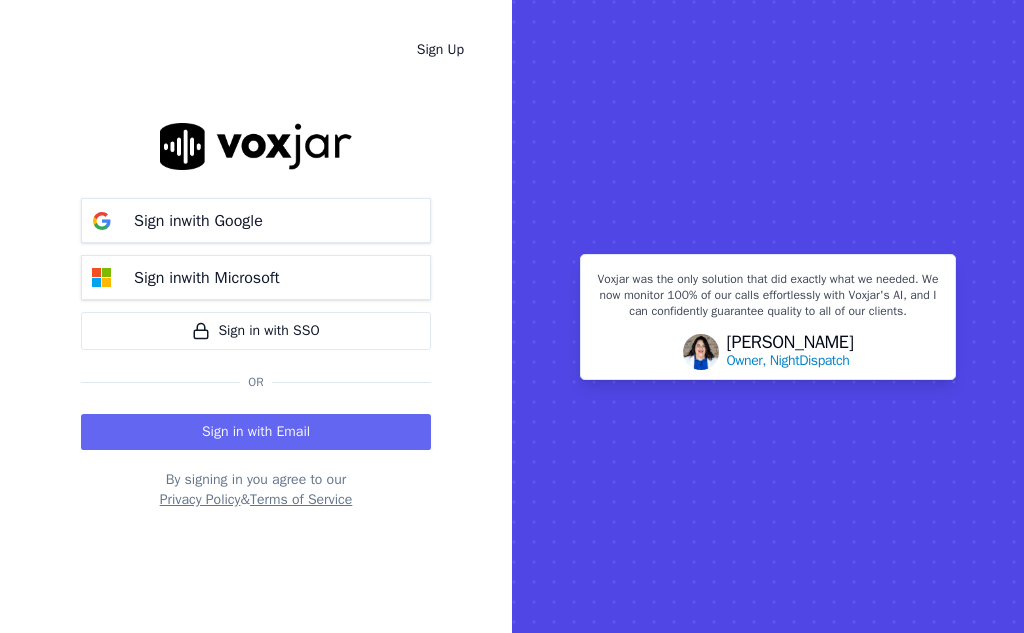 drag, startPoint x: 646, startPoint y: 129, endPoint x: 751, endPoint y: 18, distance: 152.79398 